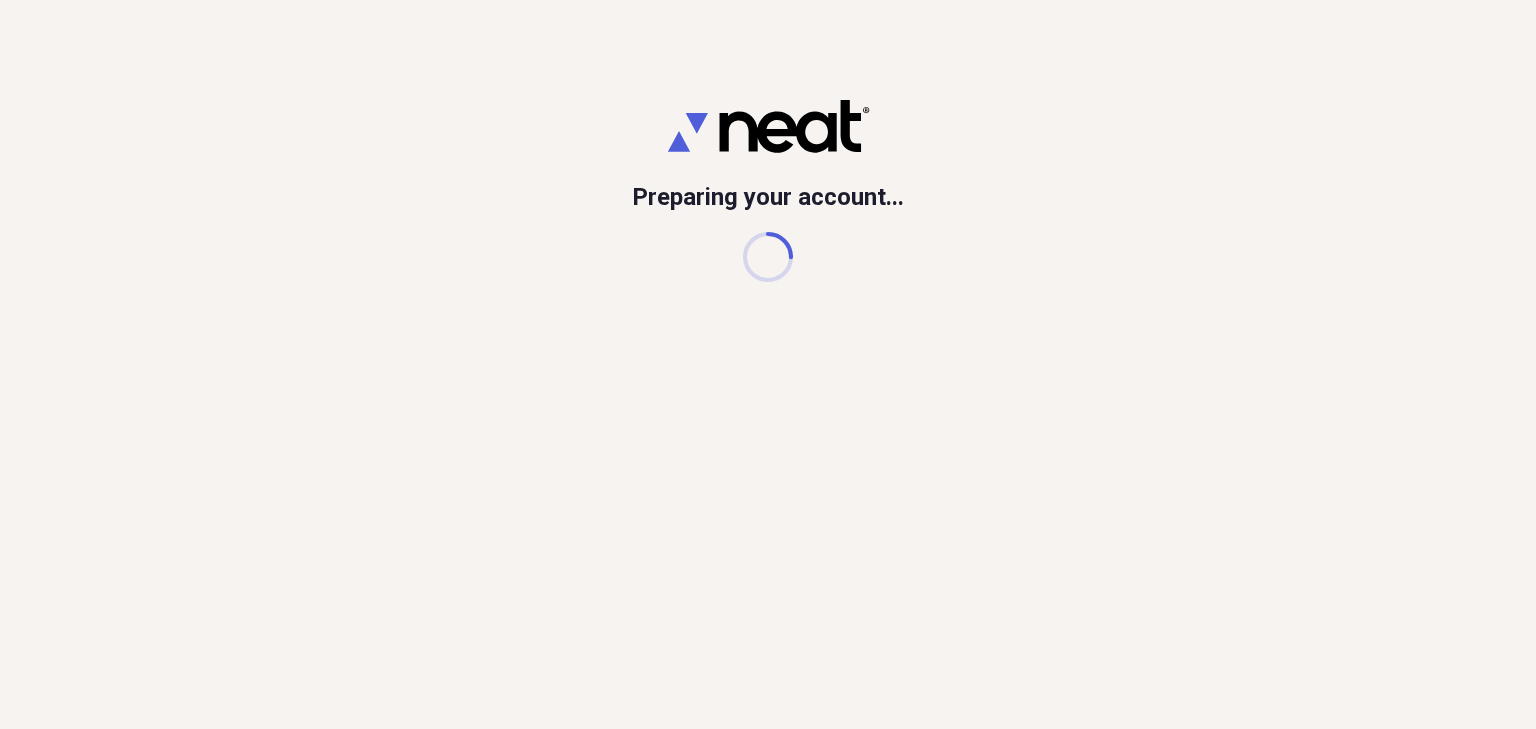 scroll, scrollTop: 0, scrollLeft: 0, axis: both 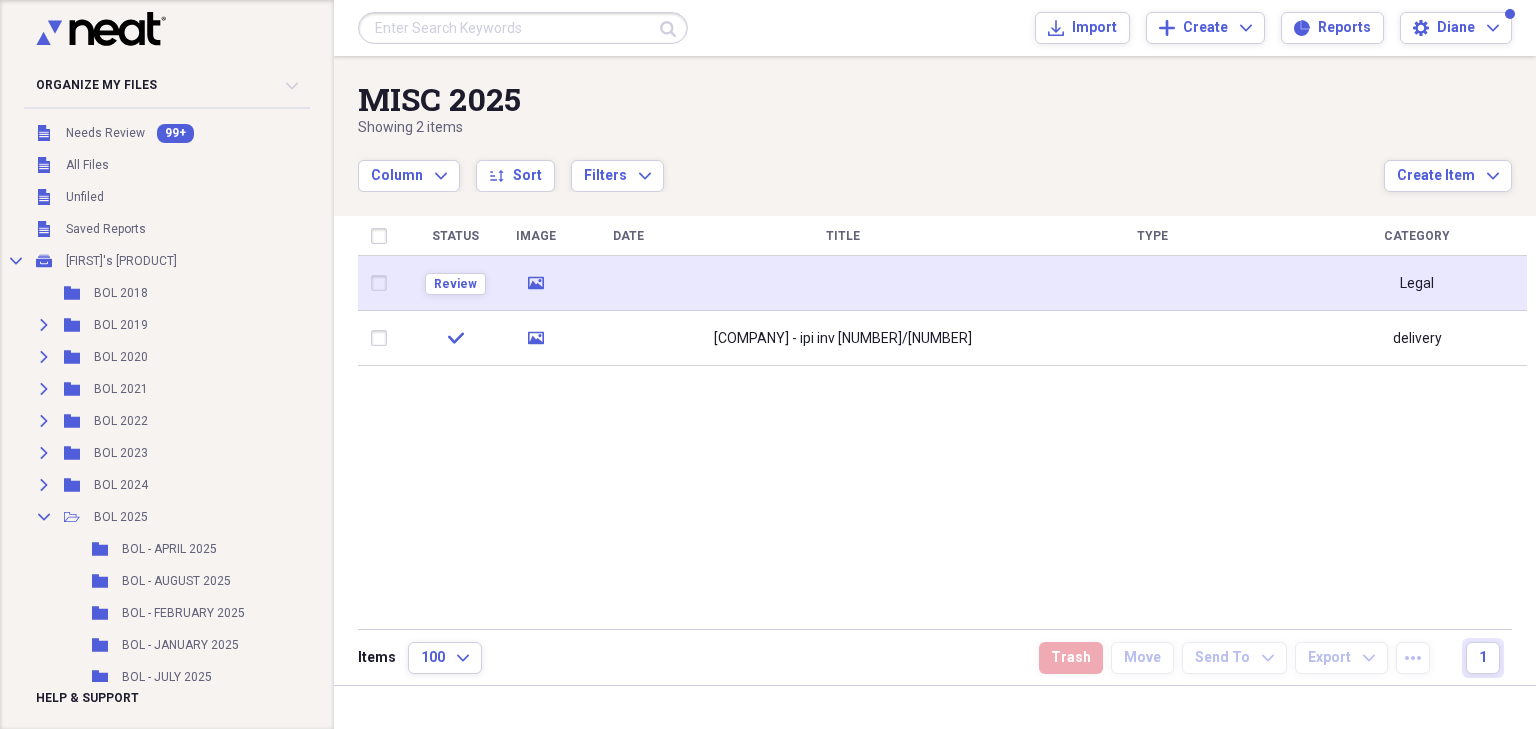 click at bounding box center [383, 283] 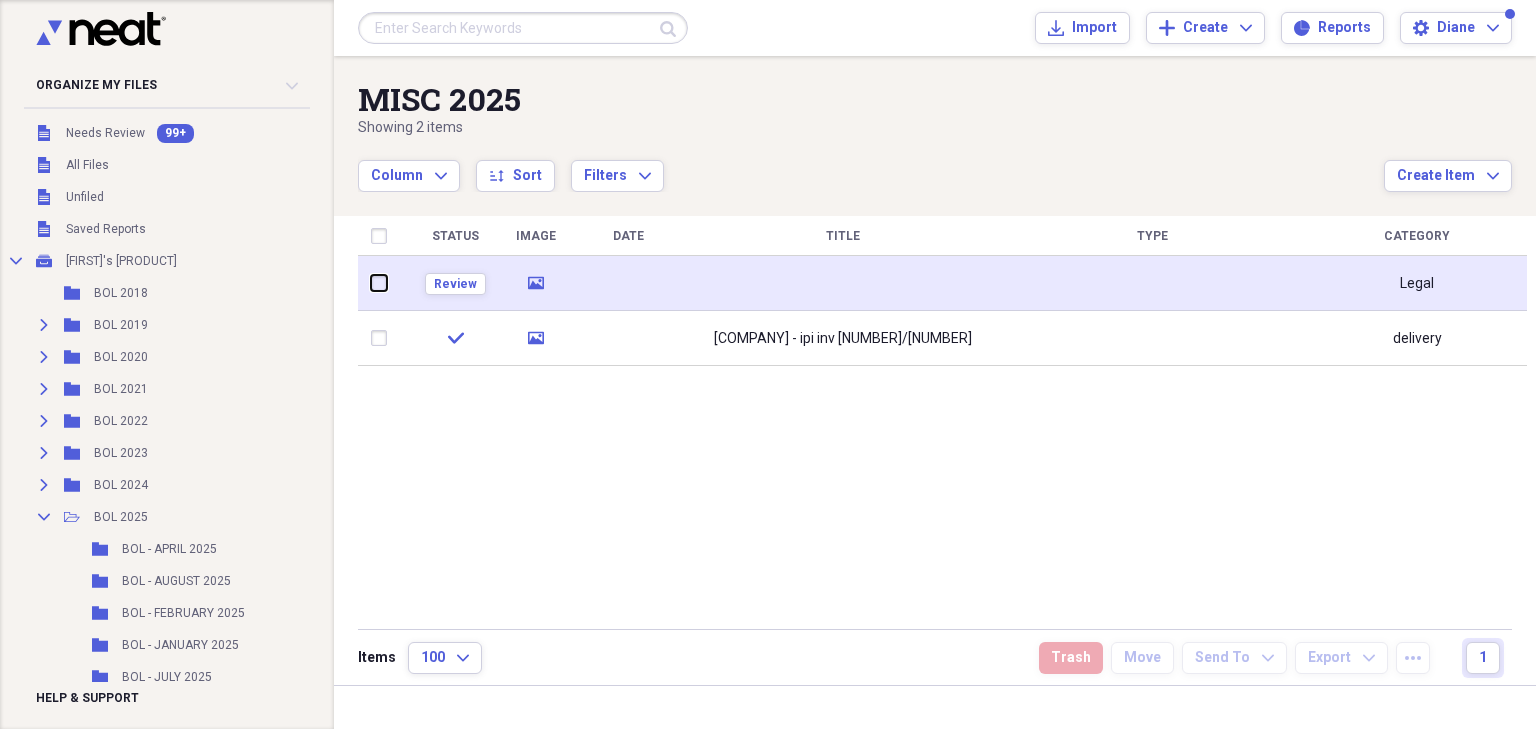 click at bounding box center (371, 283) 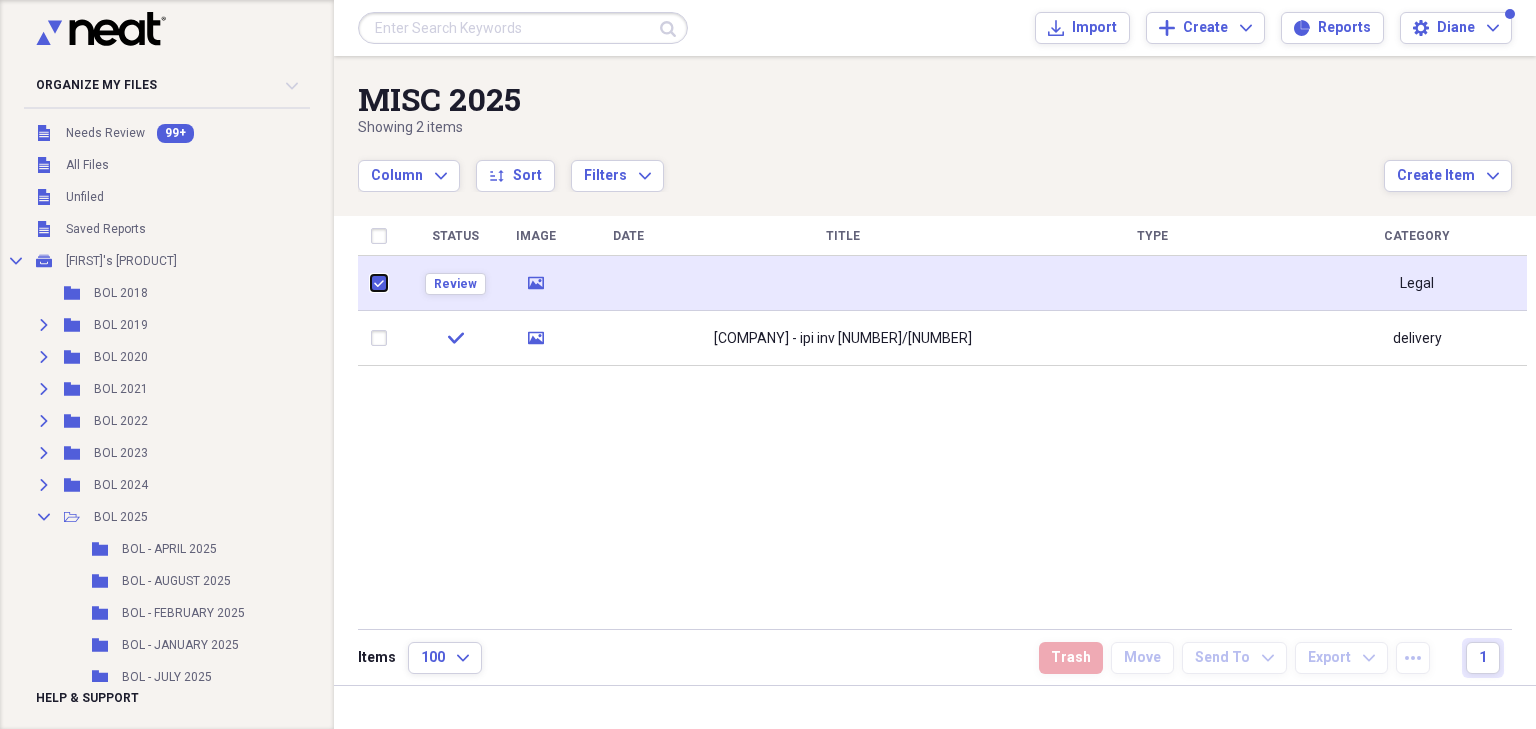 checkbox on "true" 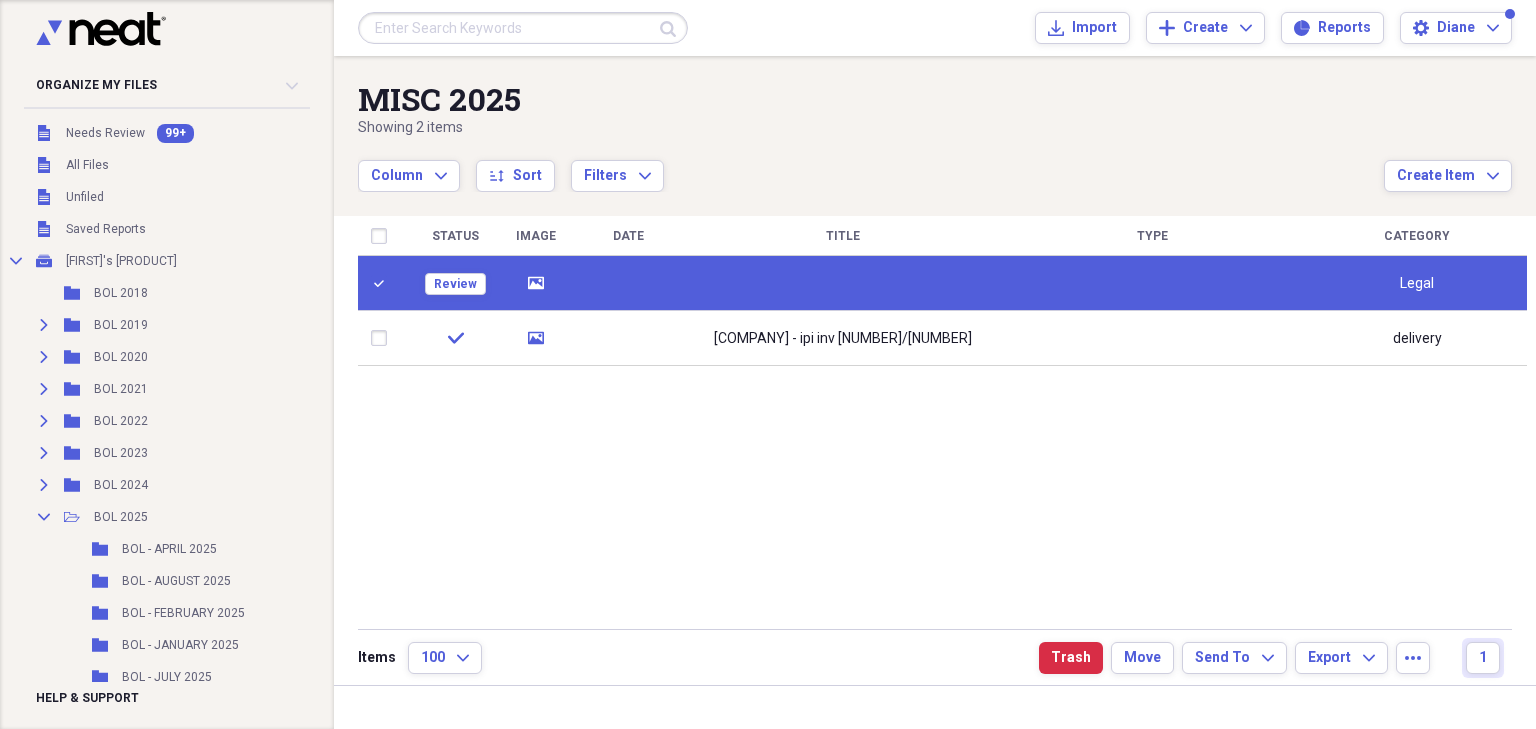click at bounding box center [842, 283] 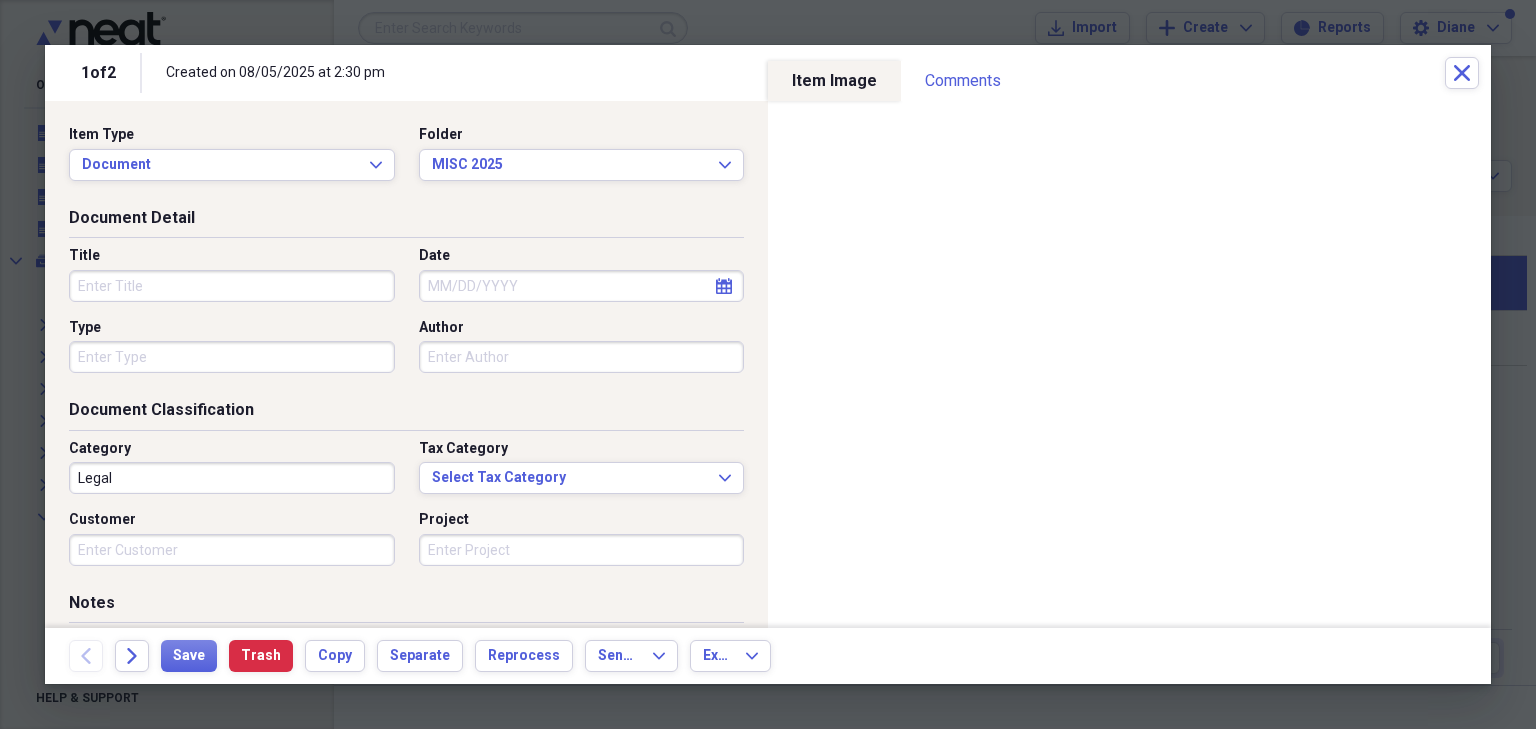 click on "Title" at bounding box center [232, 286] 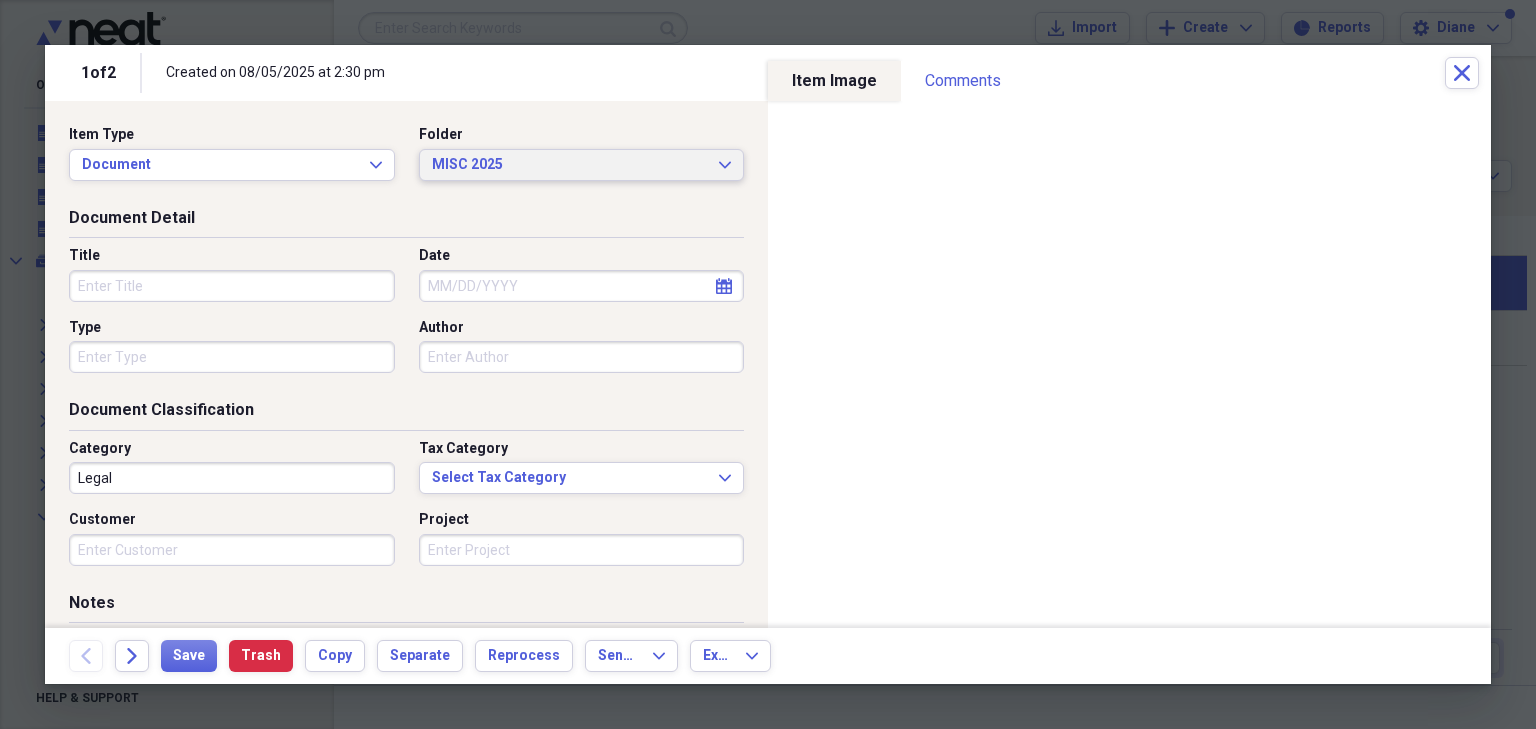 click on "Expand" 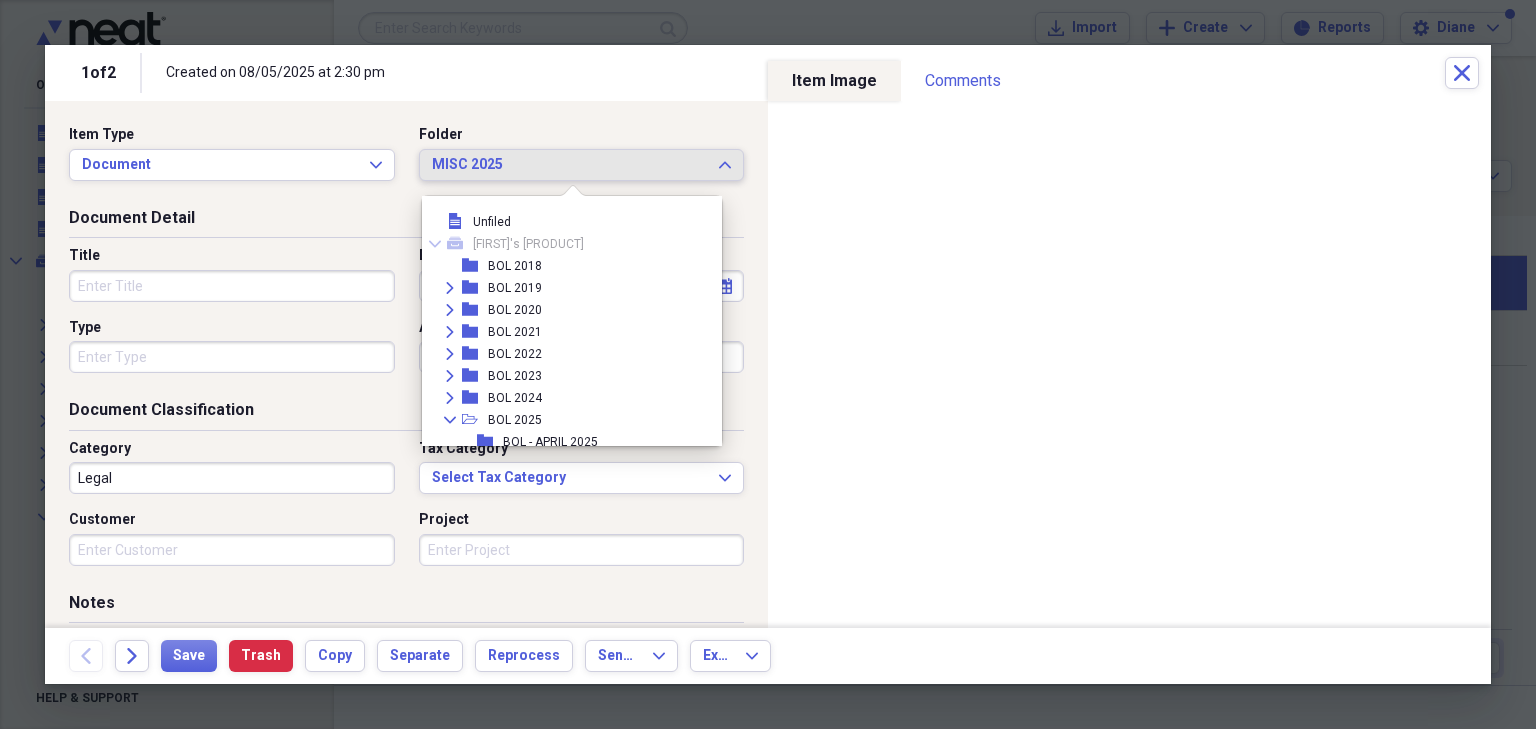 scroll, scrollTop: 363, scrollLeft: 0, axis: vertical 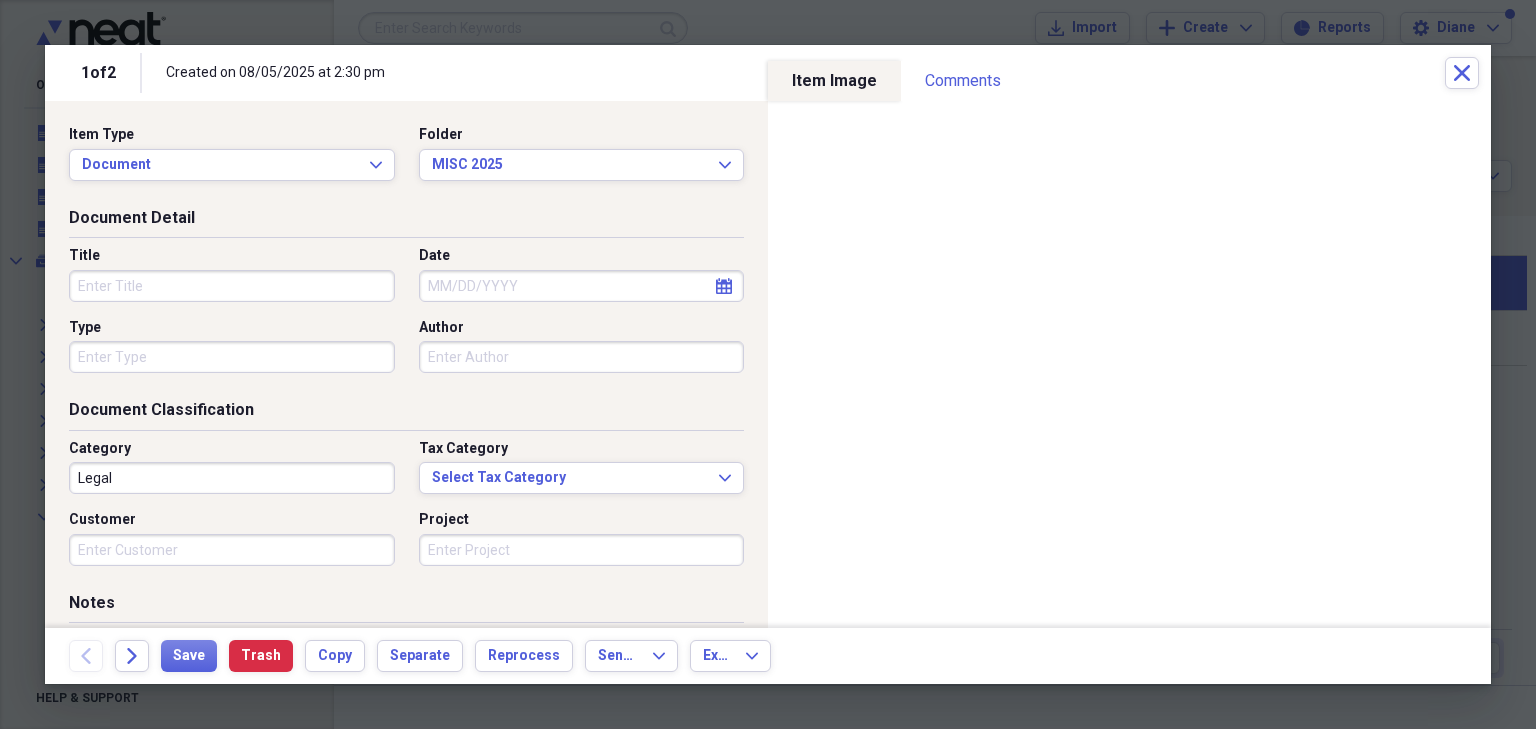 click on "Title" at bounding box center [232, 286] 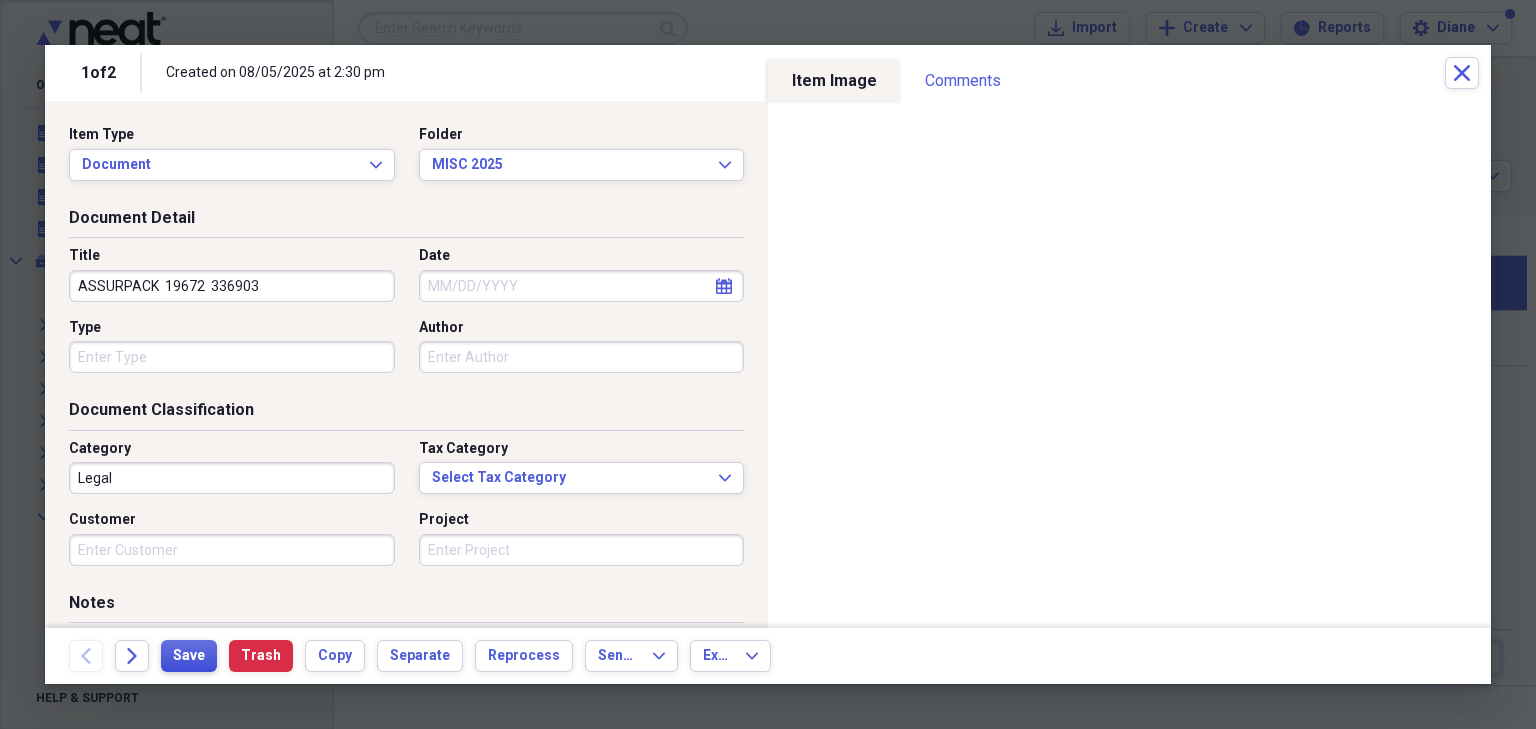 type on "ASSURPACK  19672  336903" 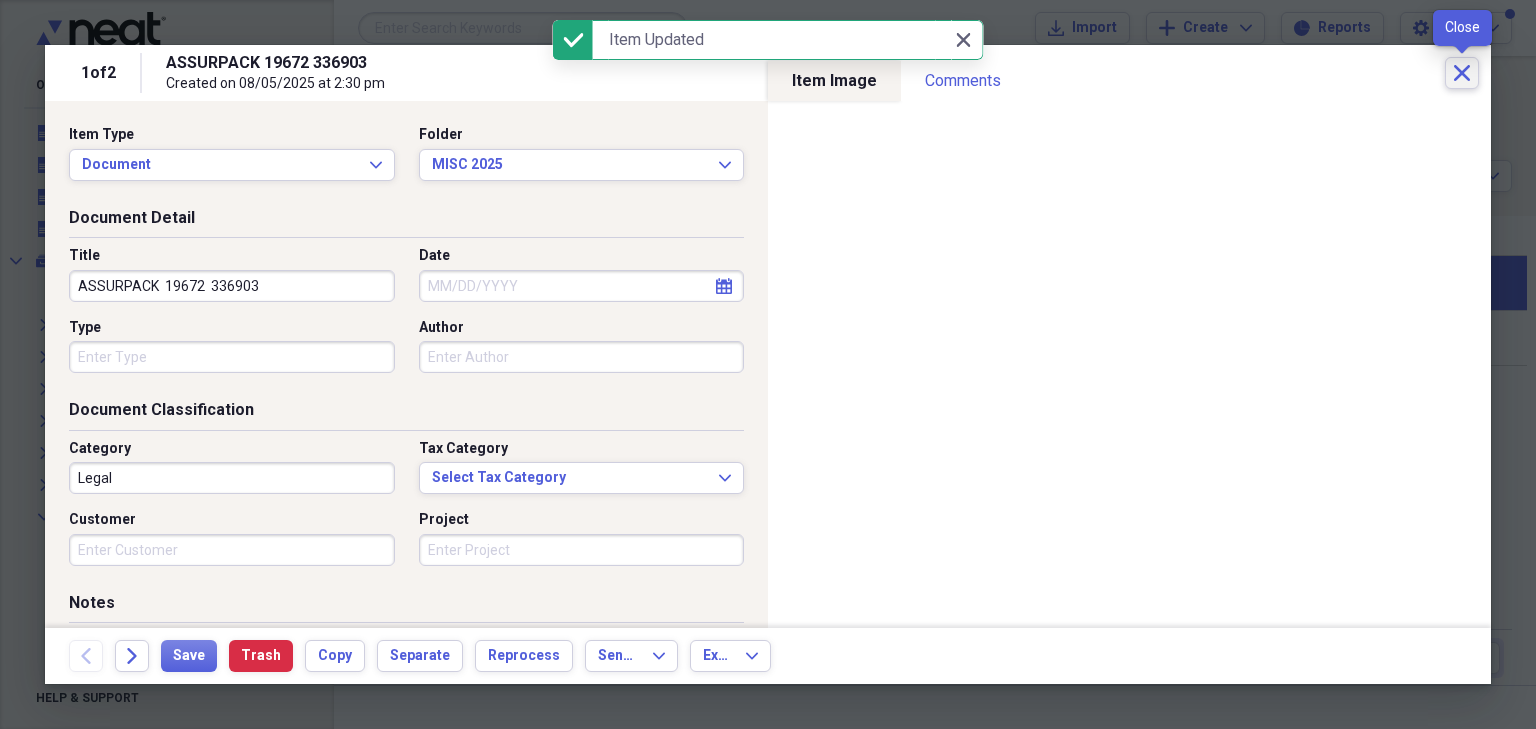 click on "Close" 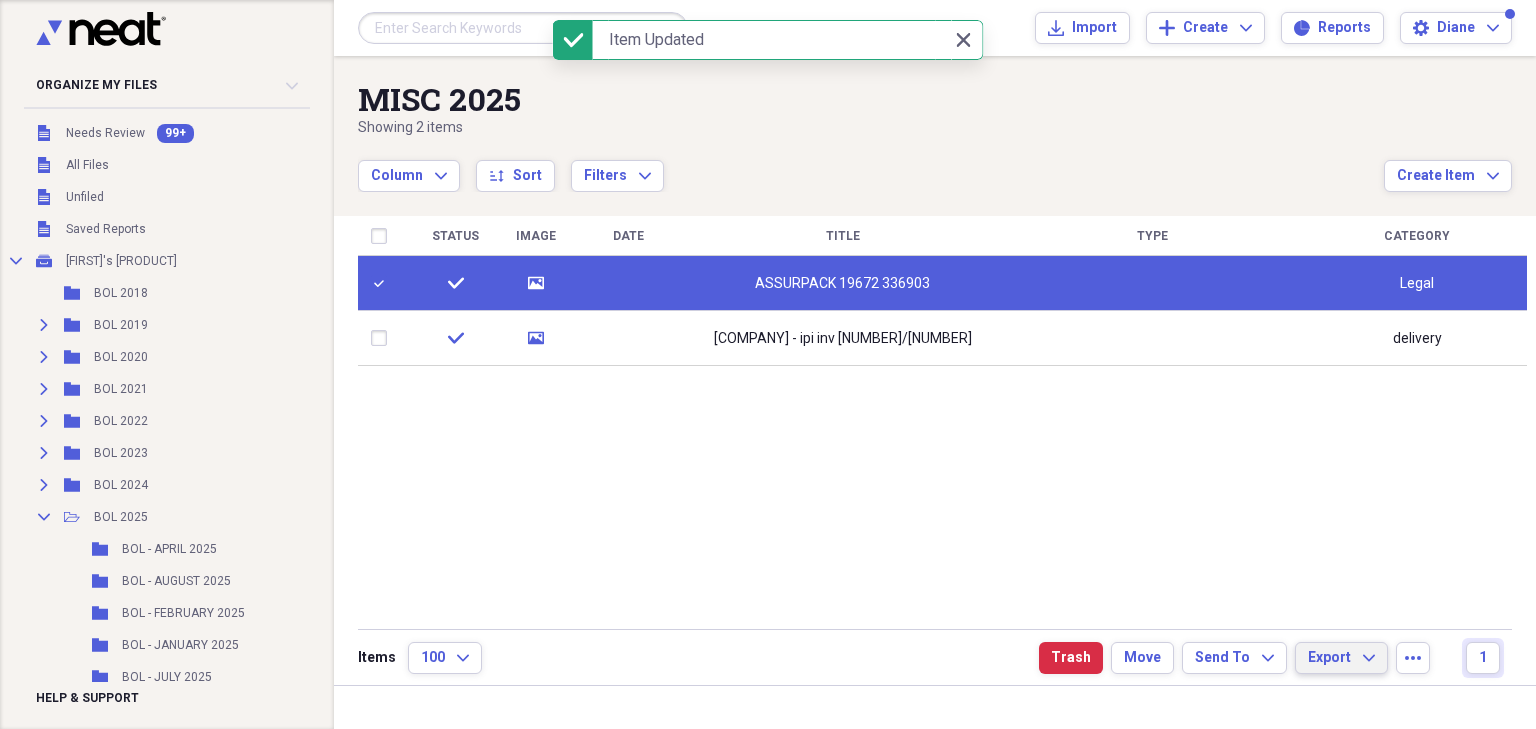 click on "Expand" 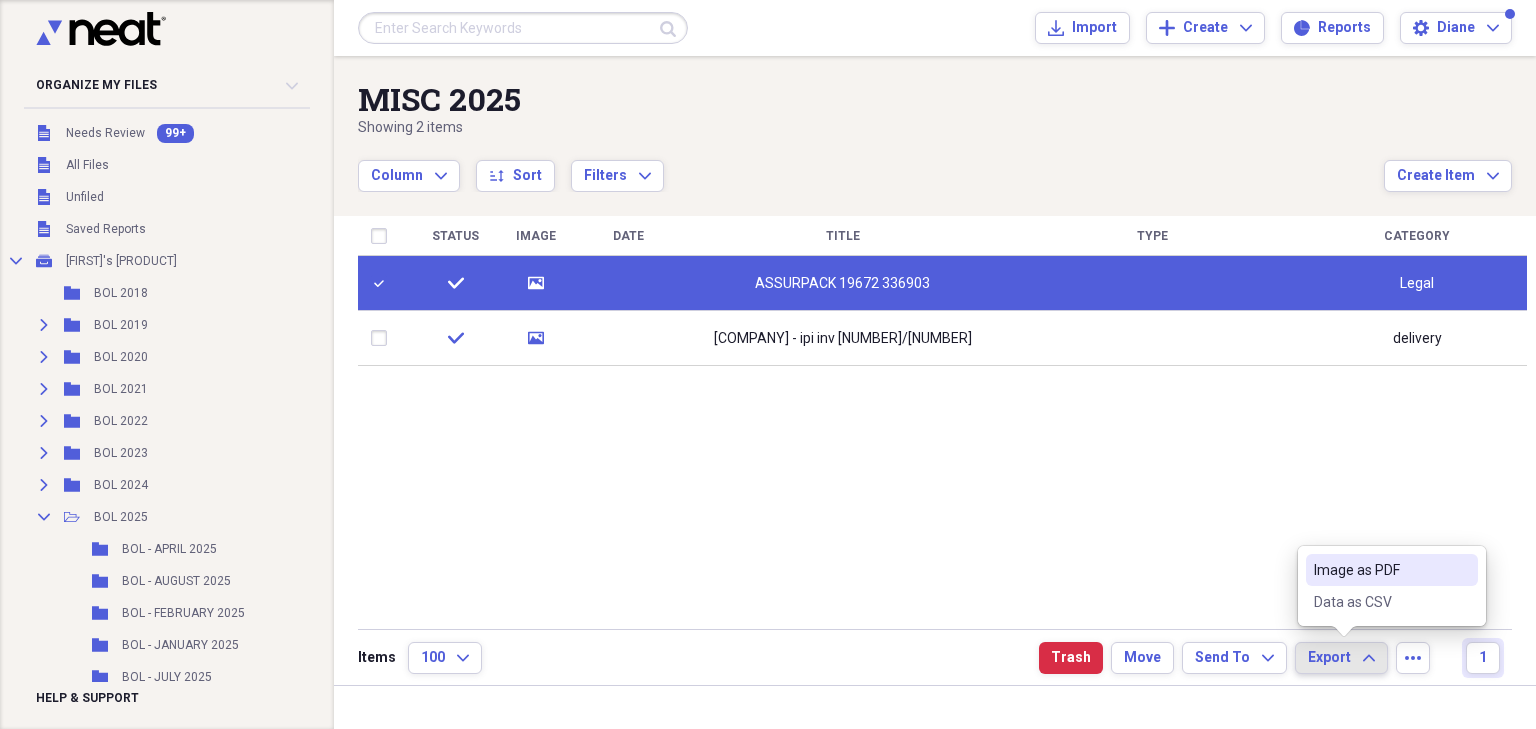 click on "Image as PDF" at bounding box center (1380, 570) 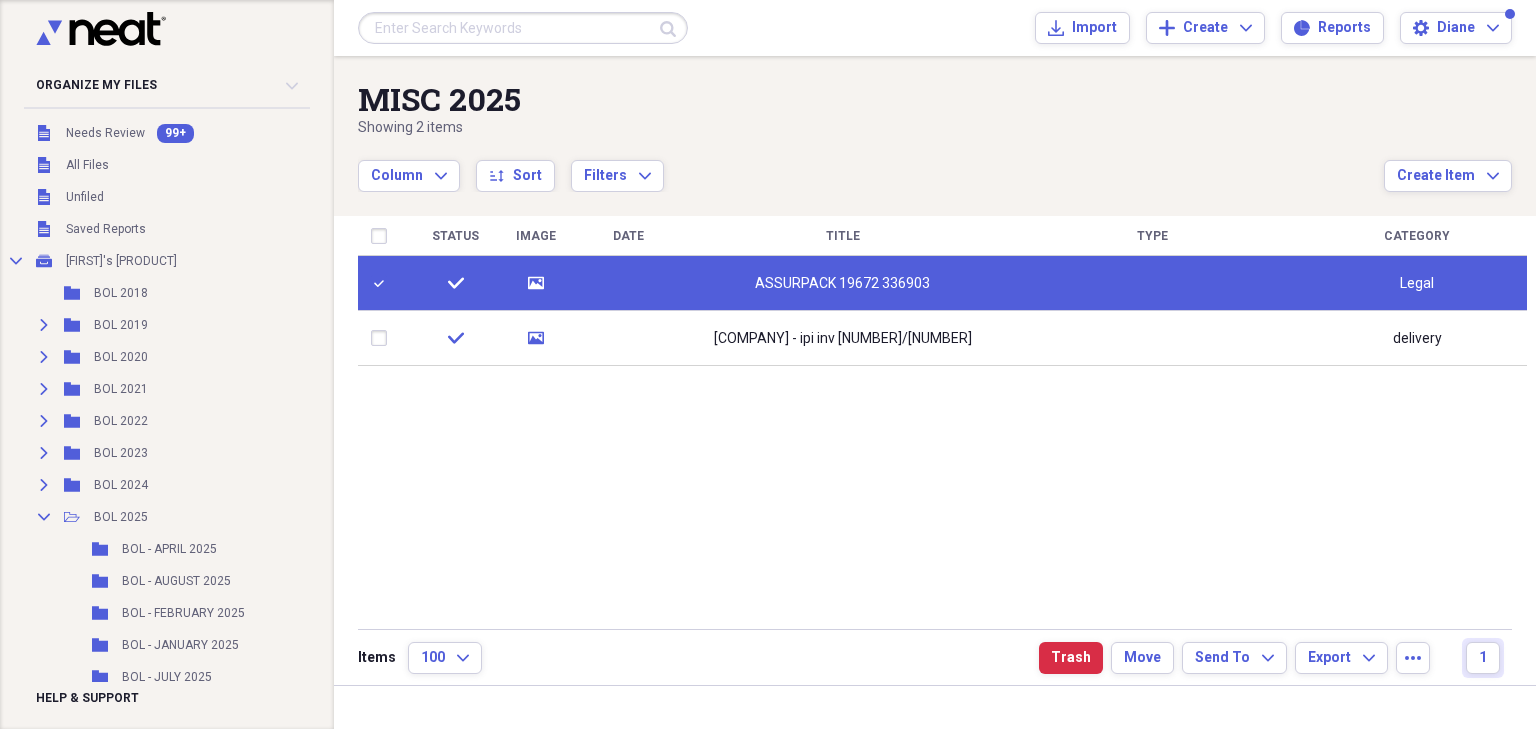 click at bounding box center [383, 283] 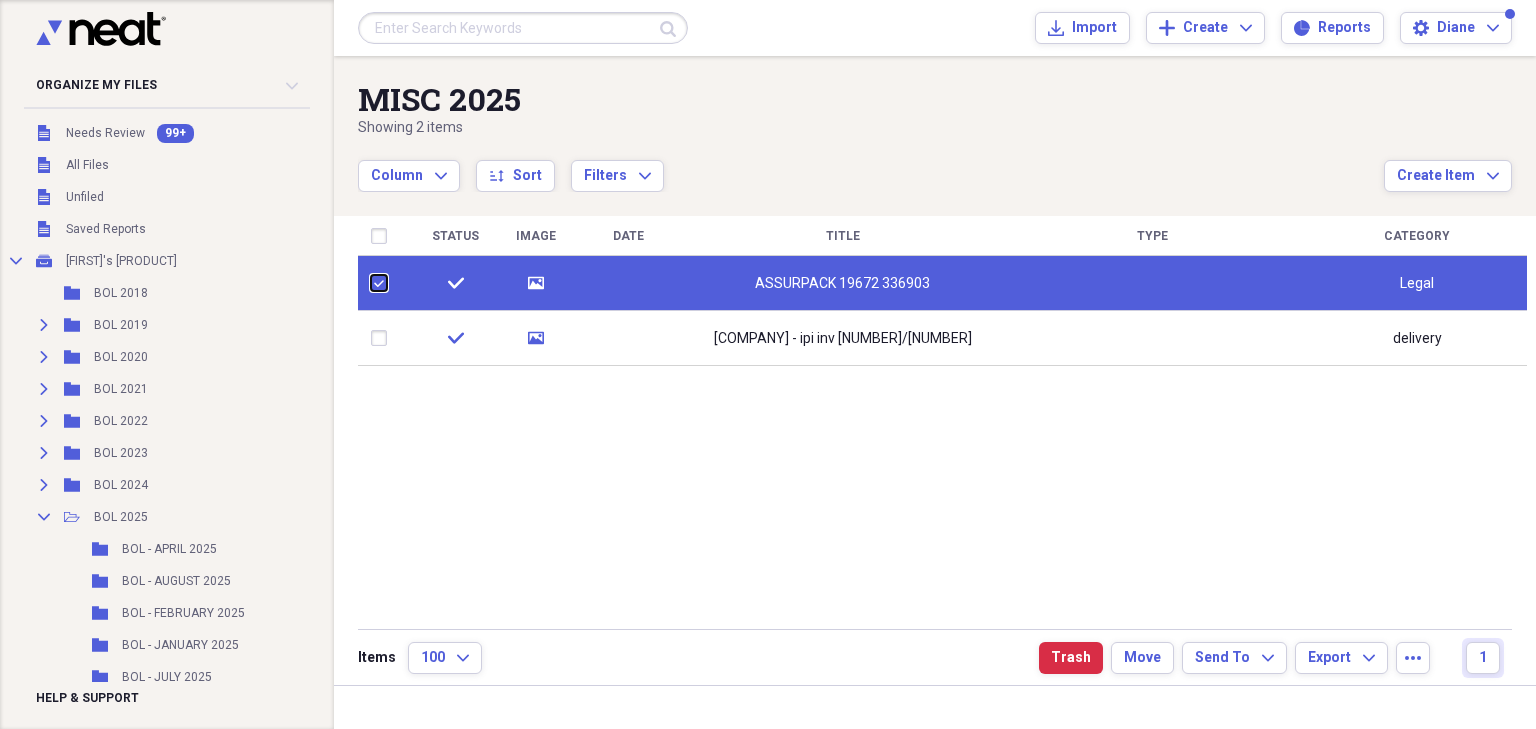 click at bounding box center [371, 283] 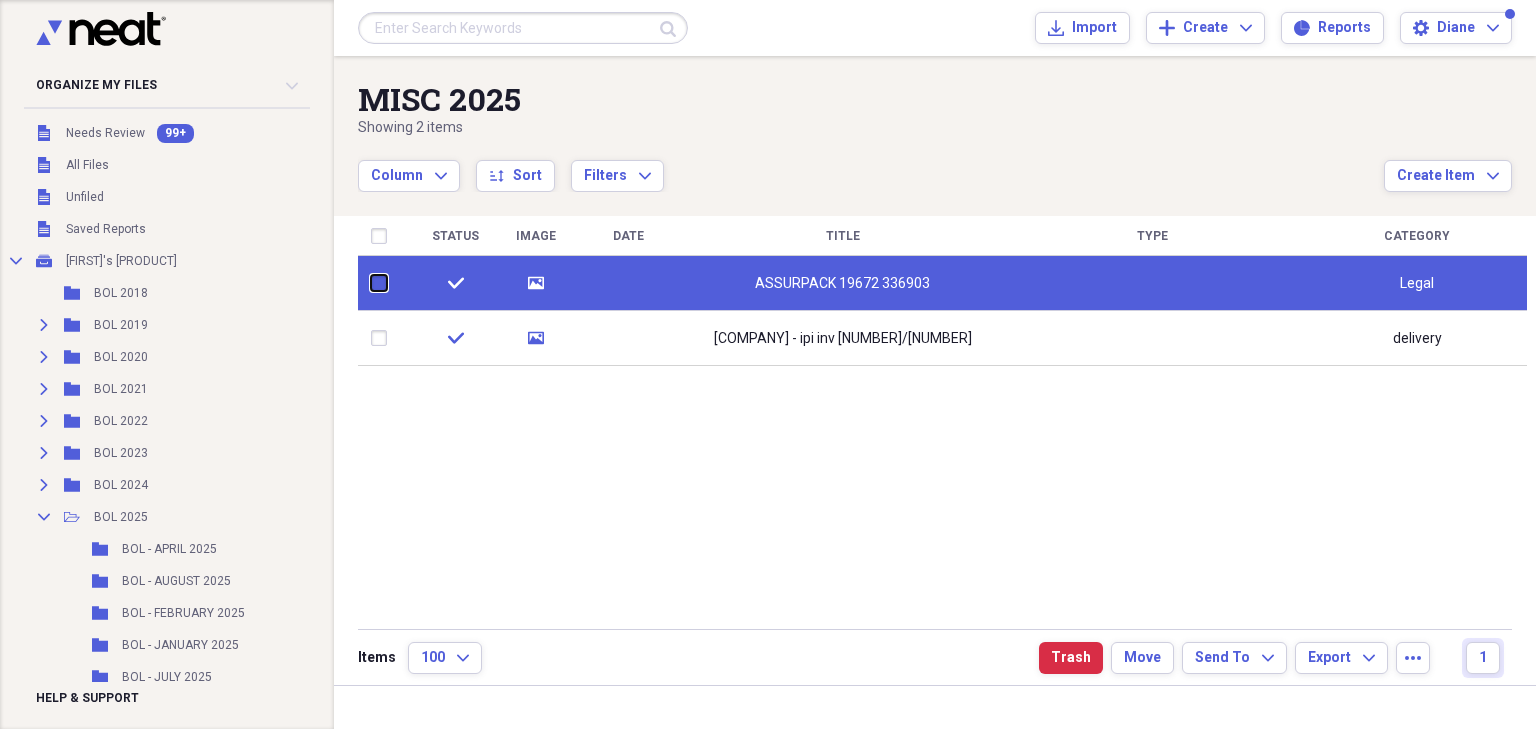 checkbox on "false" 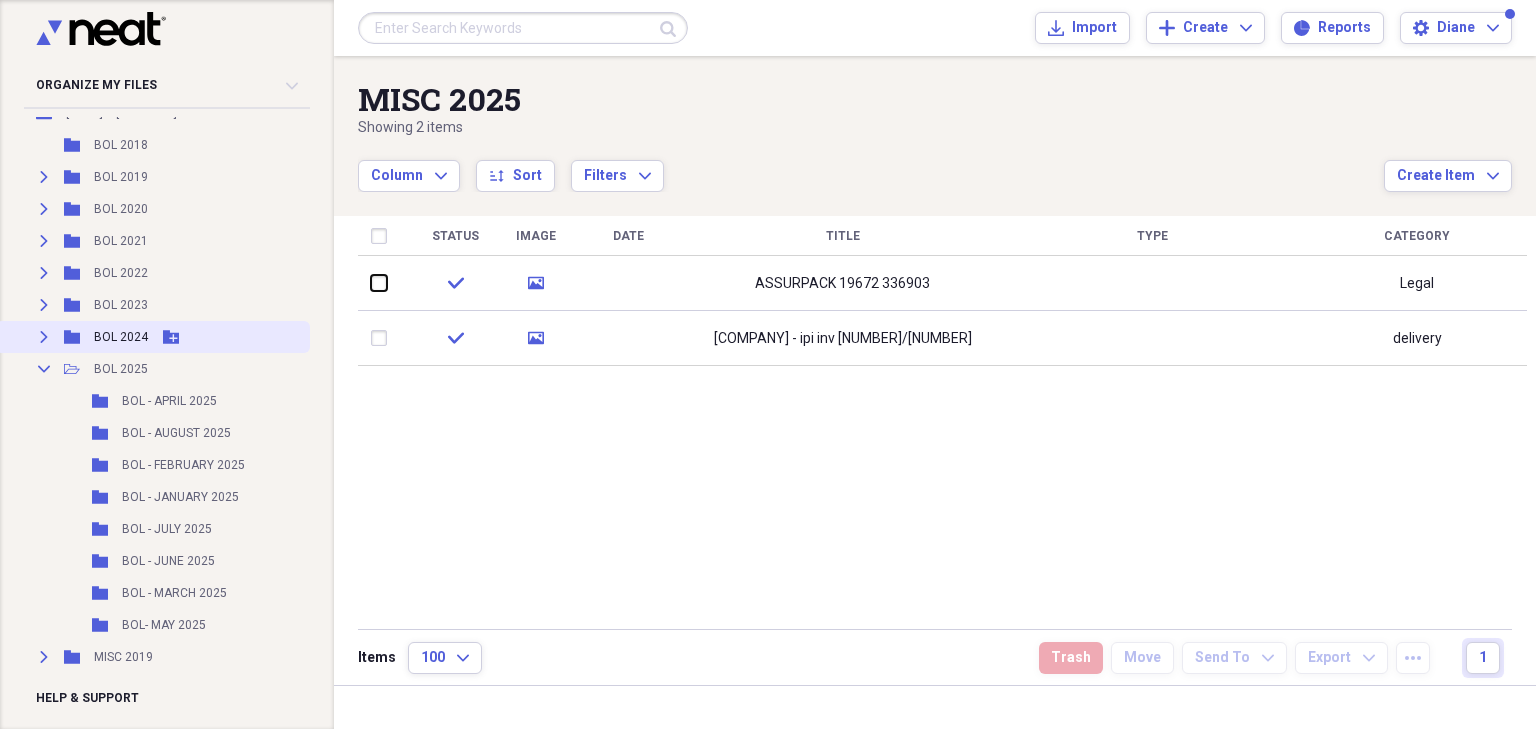 scroll, scrollTop: 160, scrollLeft: 0, axis: vertical 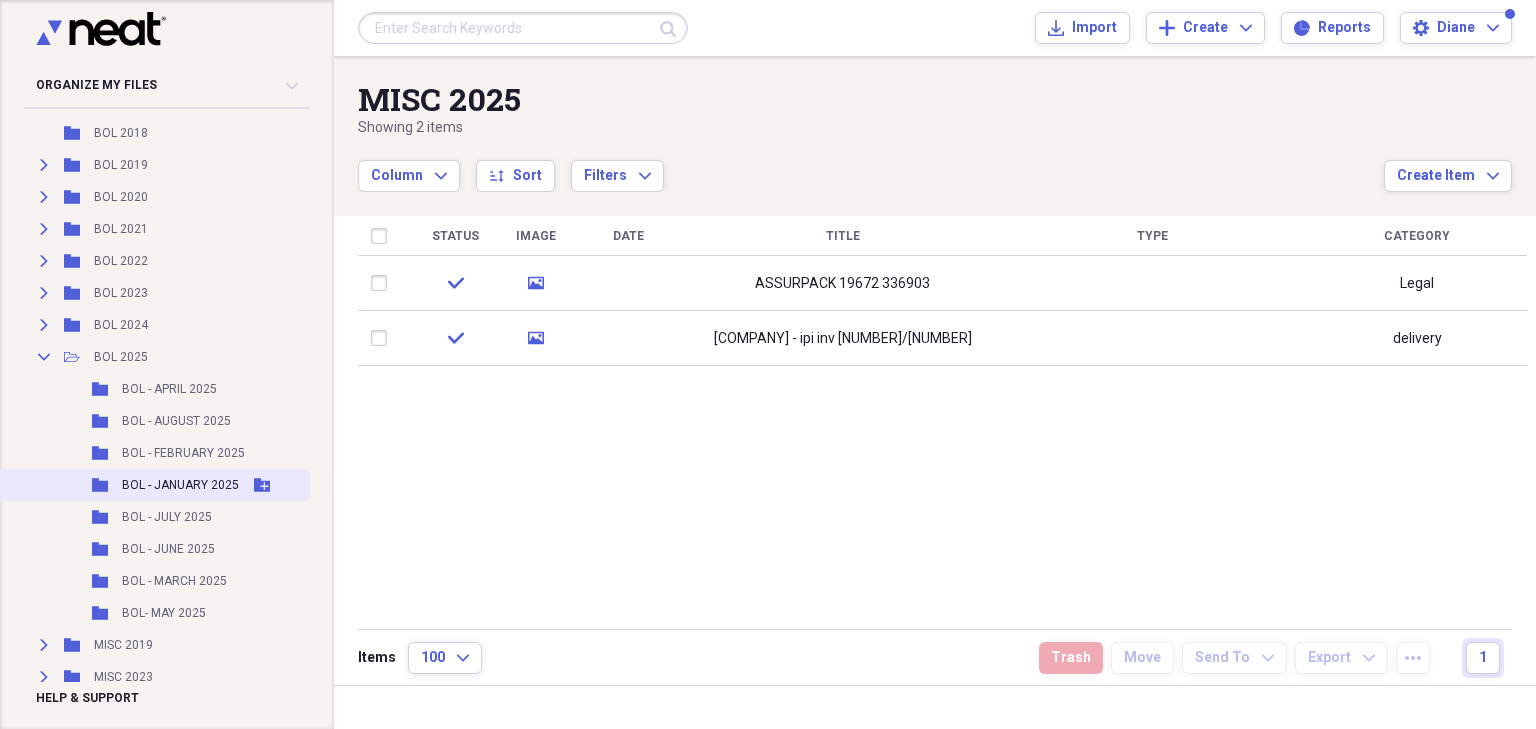 click on "Folder BOL - JANUARY 2025 Add Folder" at bounding box center [153, 485] 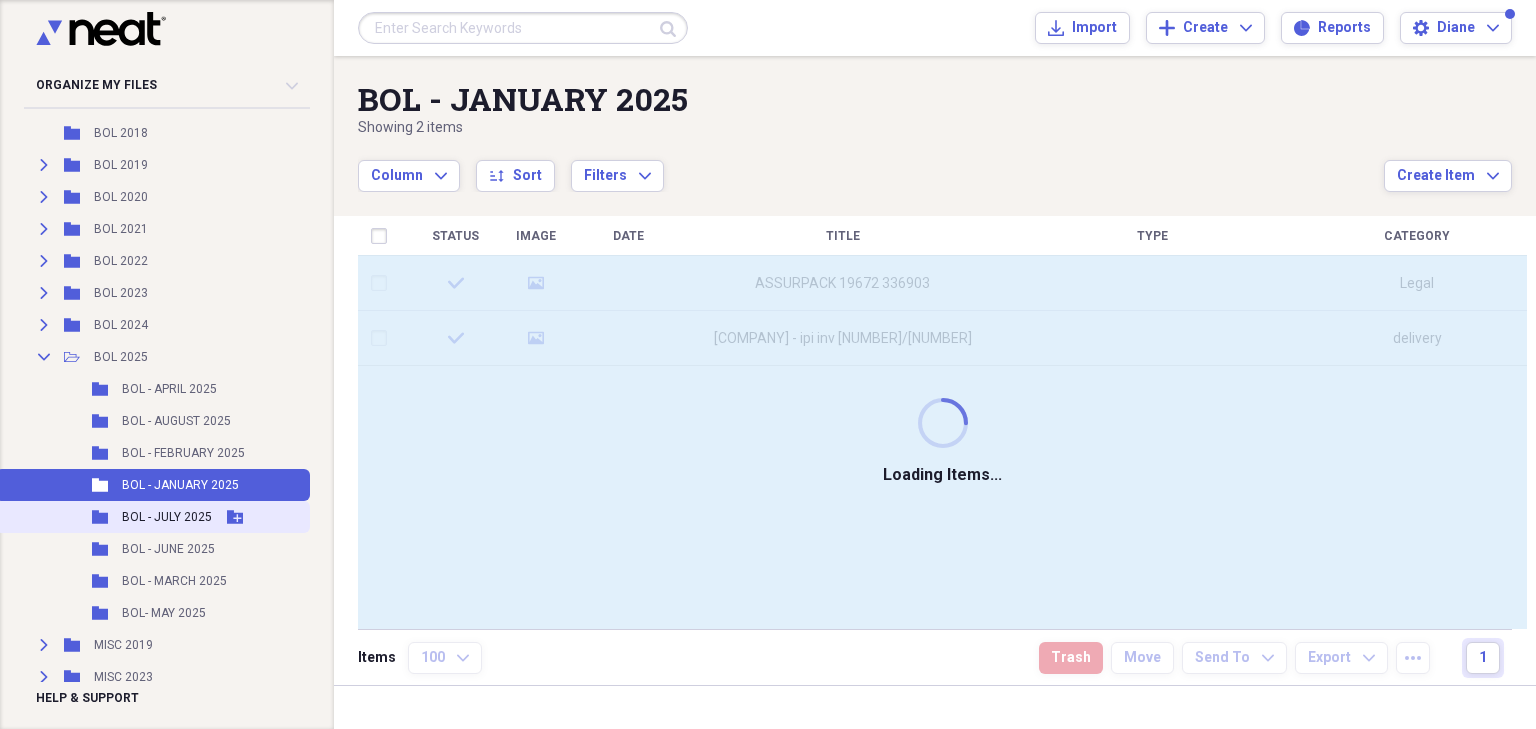click on "BOL - JULY 2025" at bounding box center [167, 517] 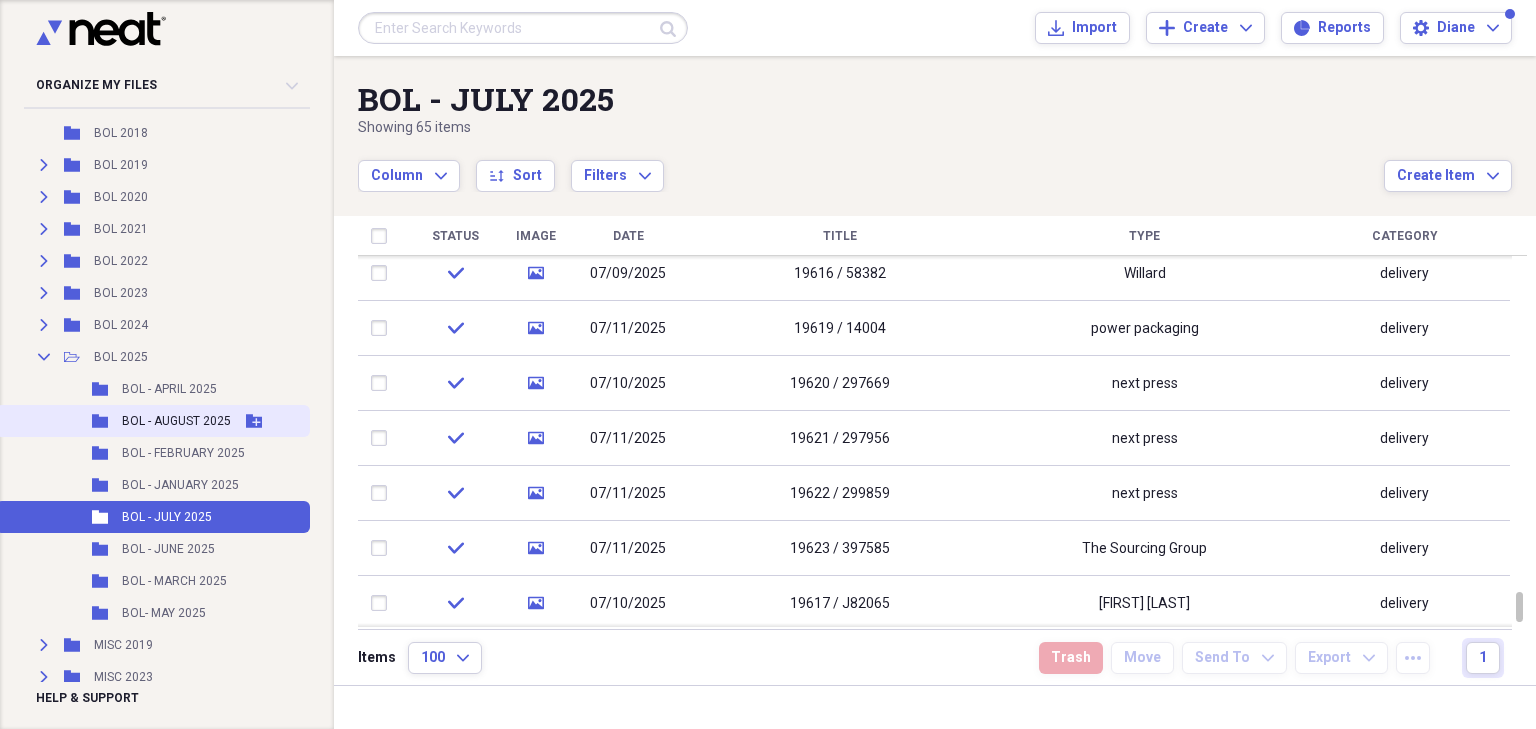 click on "BOL - AUGUST 2025" at bounding box center [176, 421] 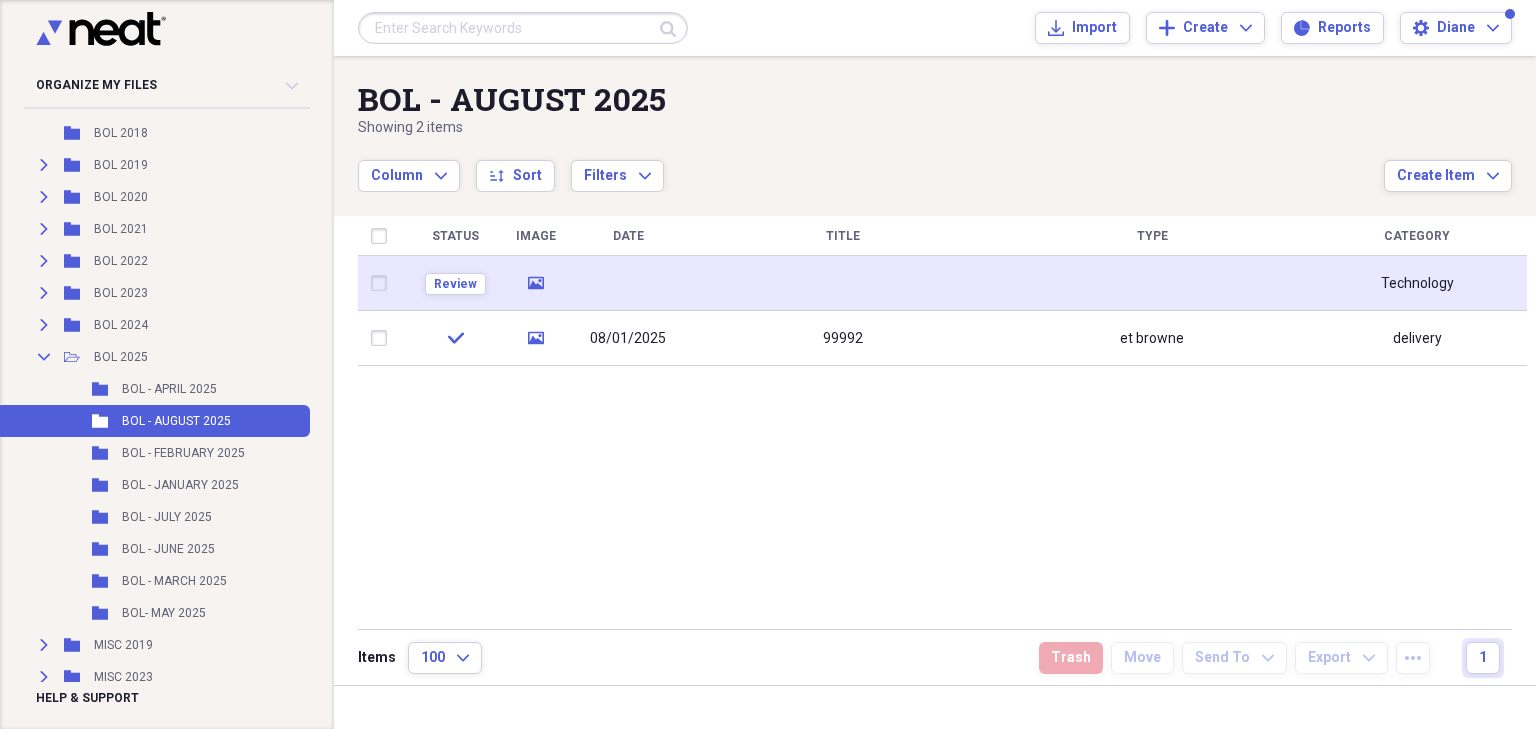 click at bounding box center (842, 283) 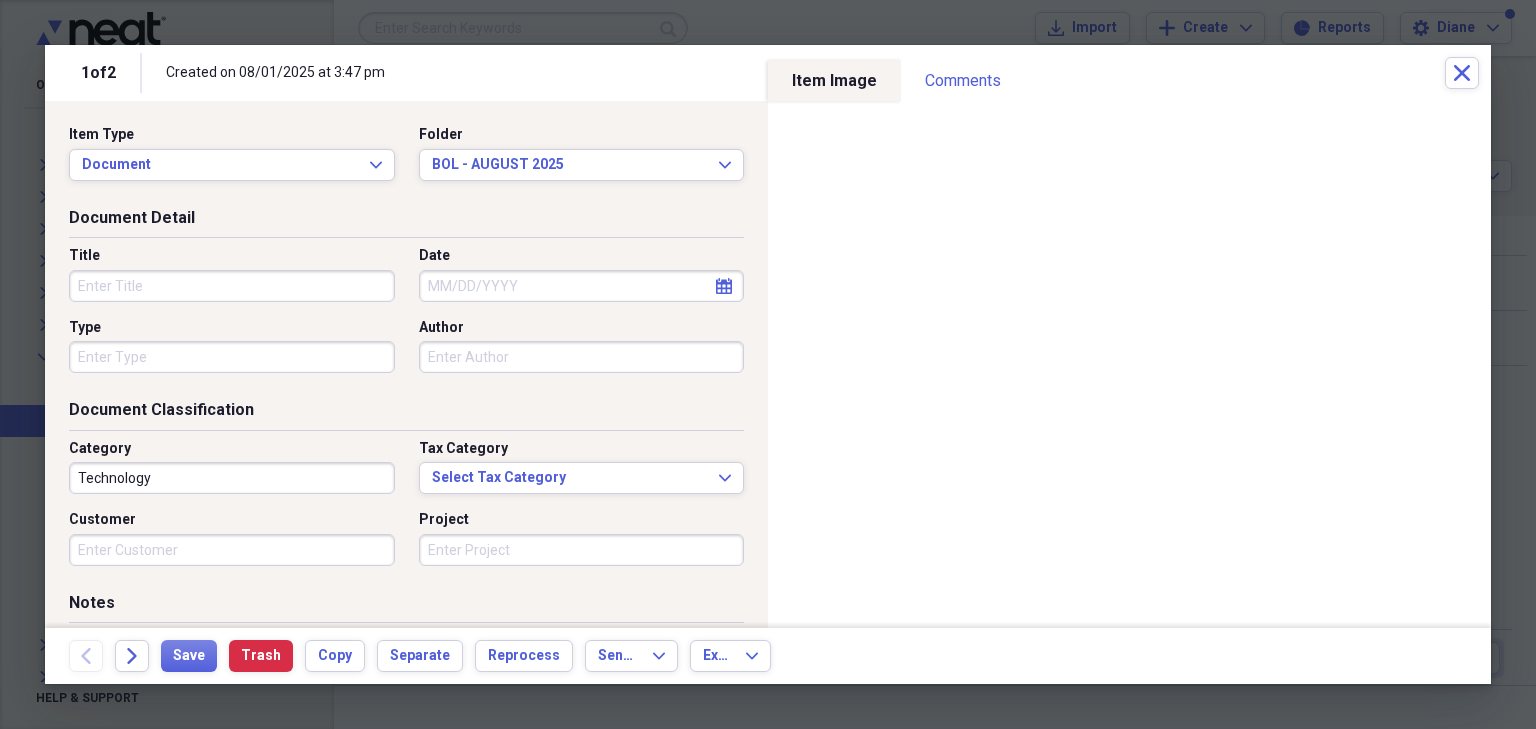 click on "Title" at bounding box center [232, 286] 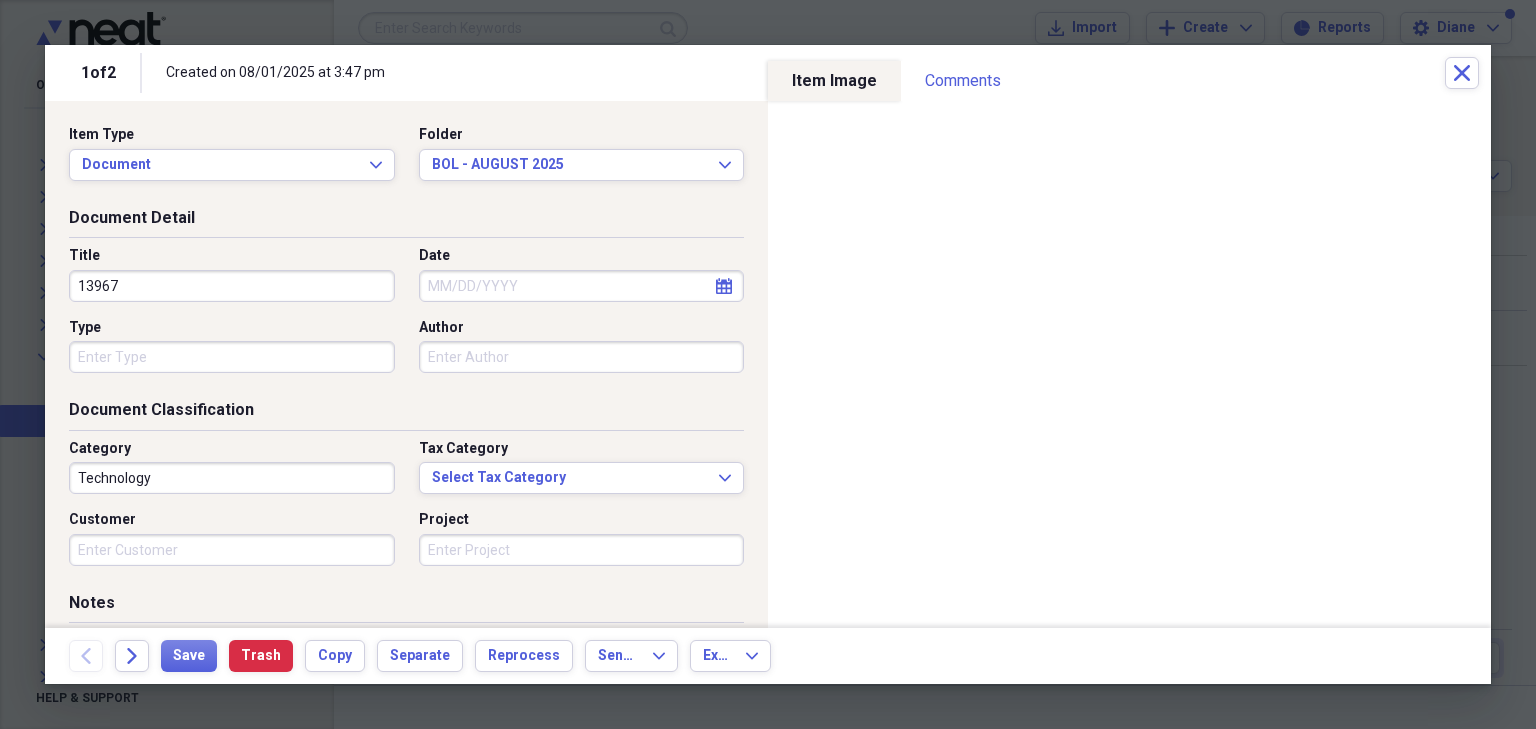 type on "13967" 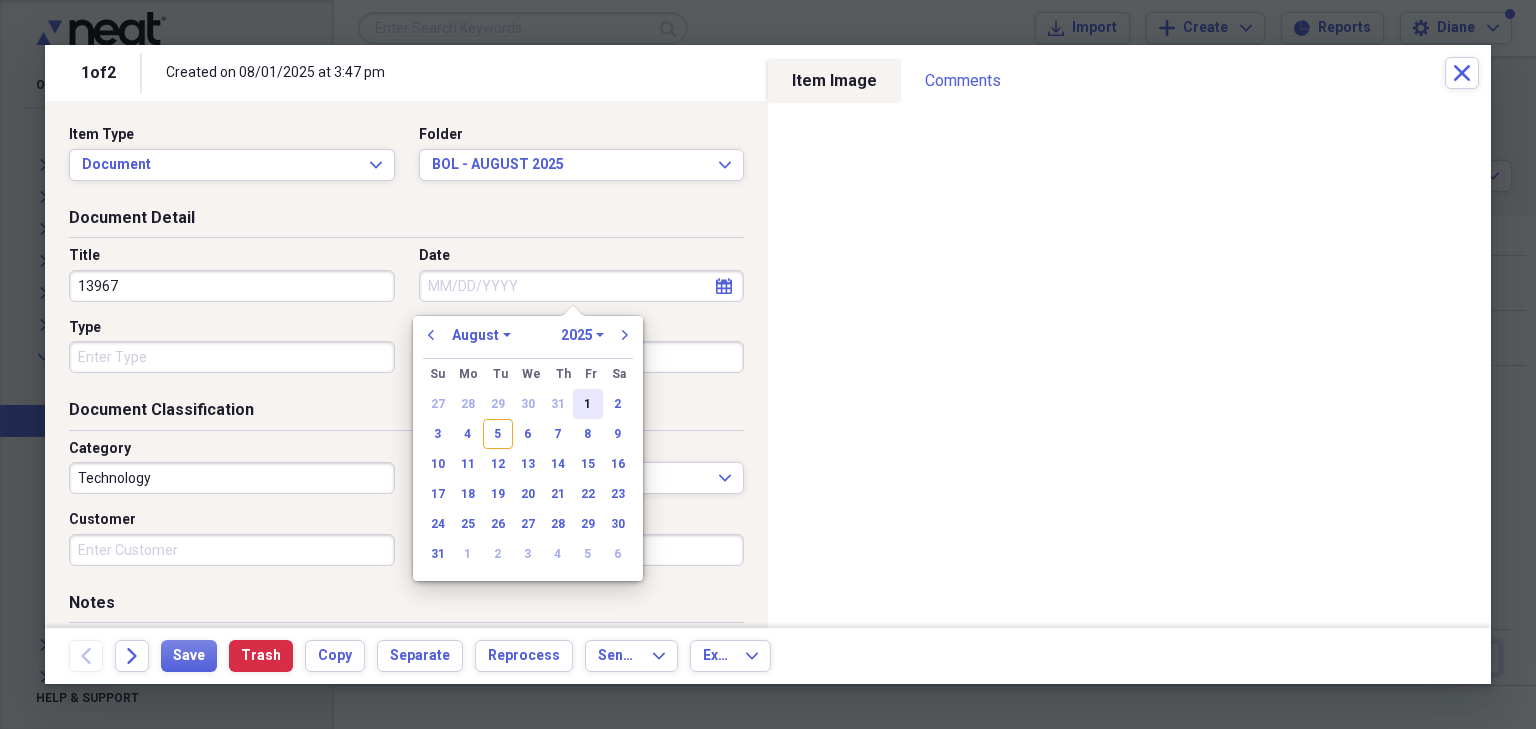 click on "1" at bounding box center [588, 404] 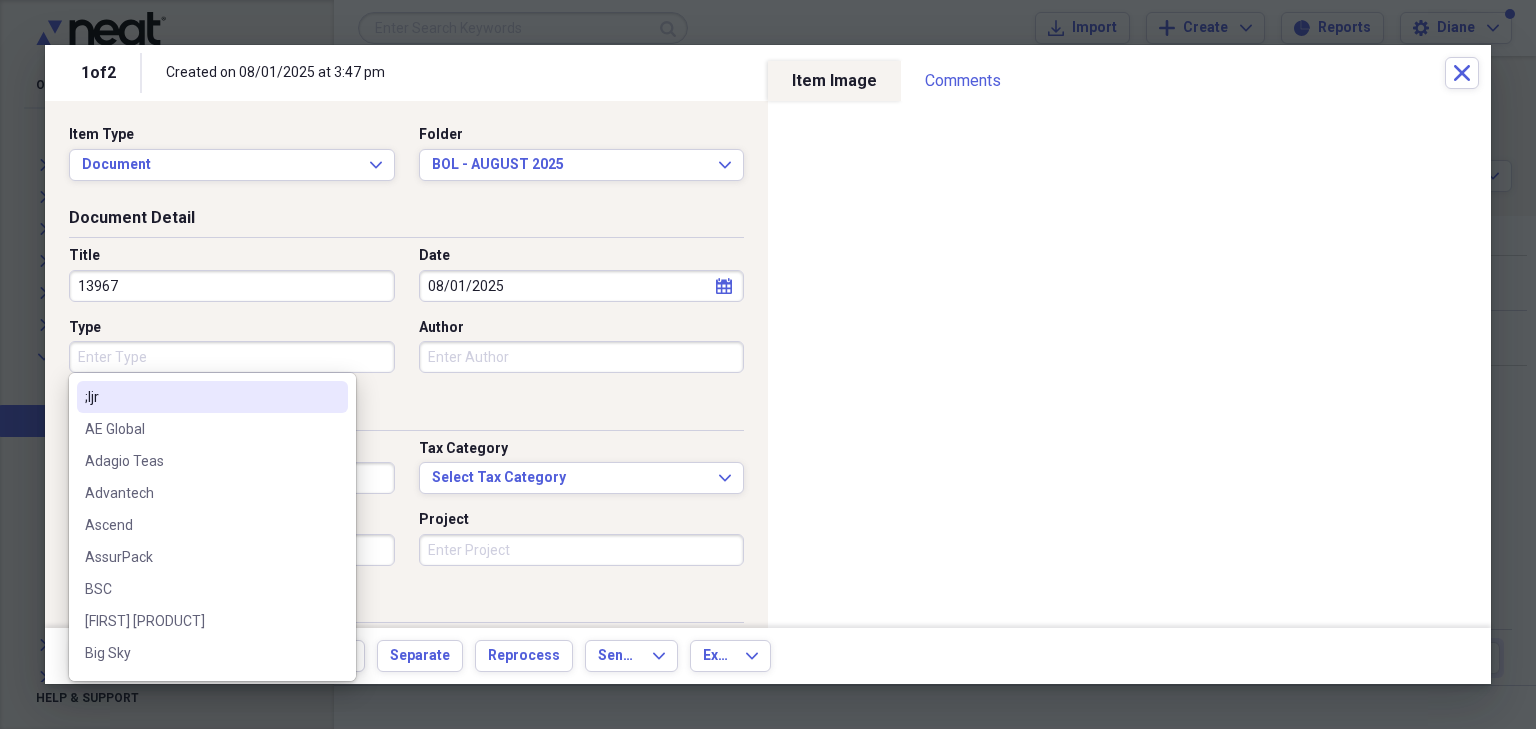 click on "Type" at bounding box center (232, 357) 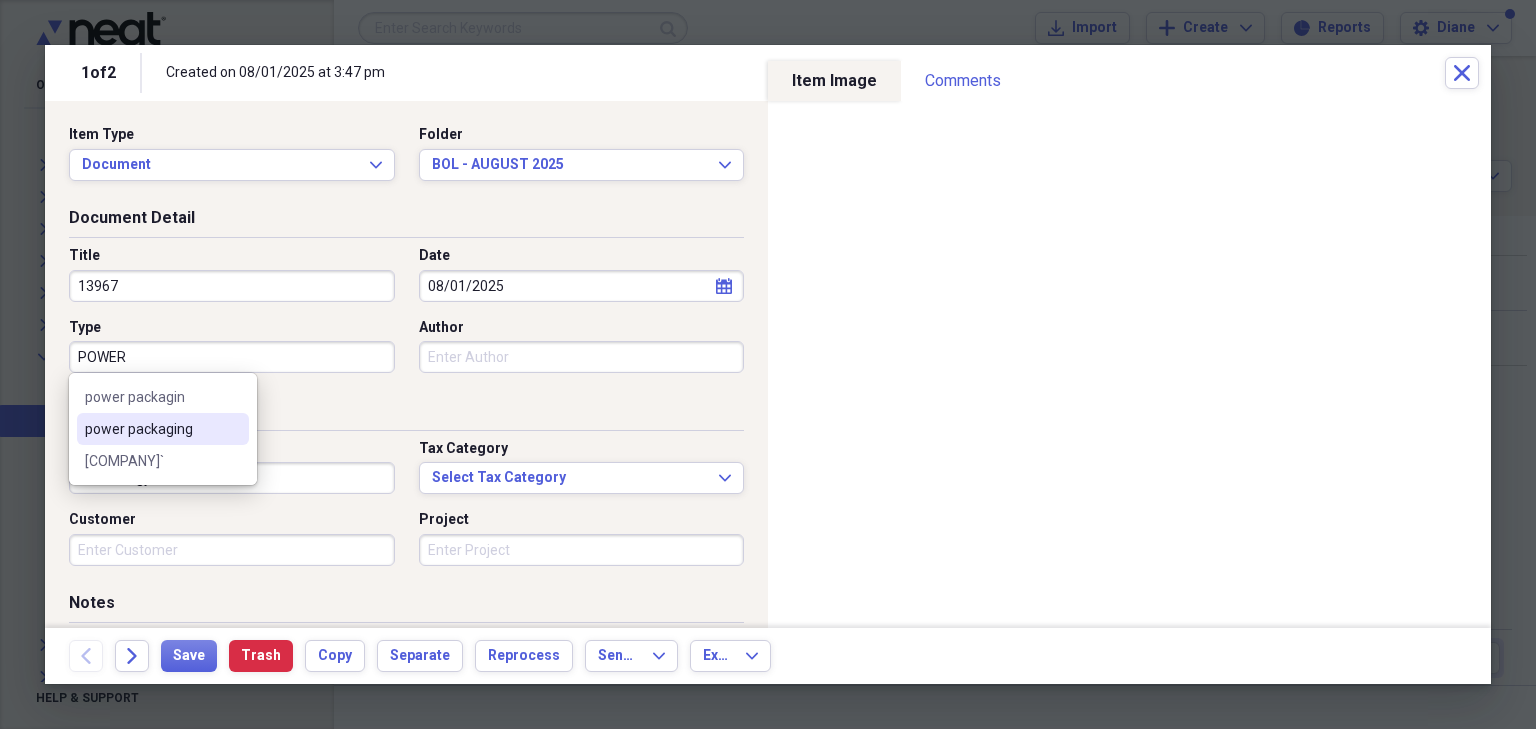 click on "power packaging" at bounding box center (163, 429) 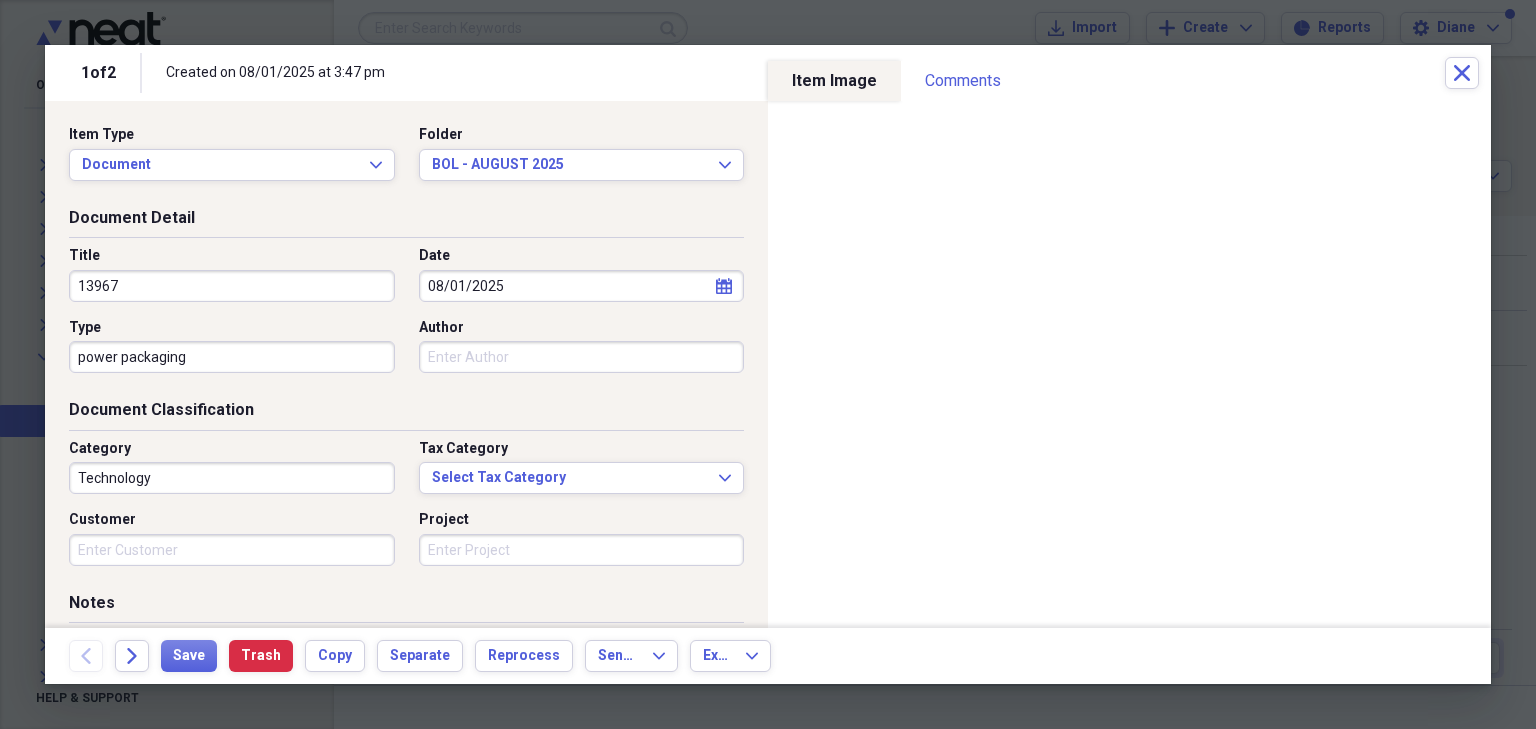click on "Document Classification Category Technology Tax Category Select Tax Category Expand Customer Project" at bounding box center (406, 495) 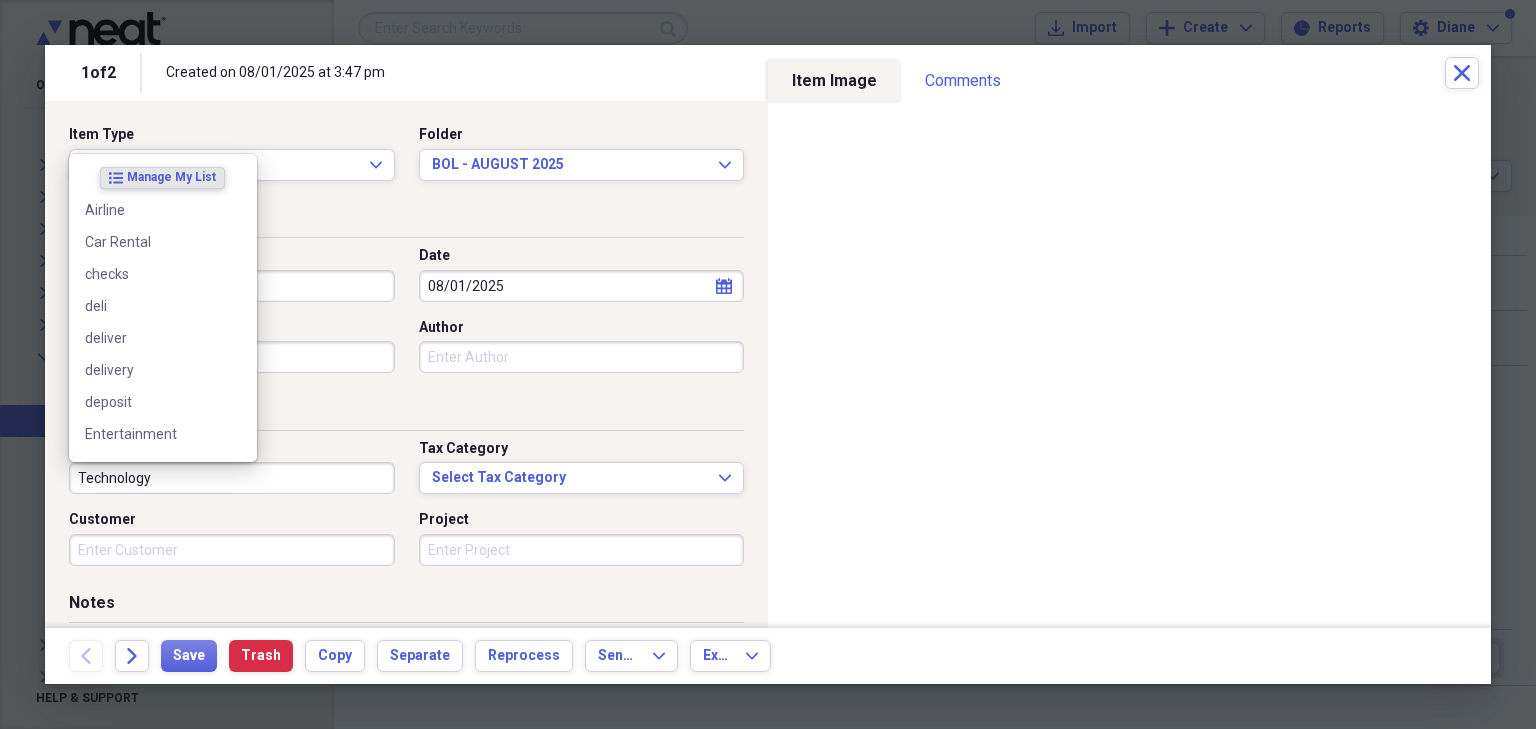 click on "Technology" at bounding box center (232, 478) 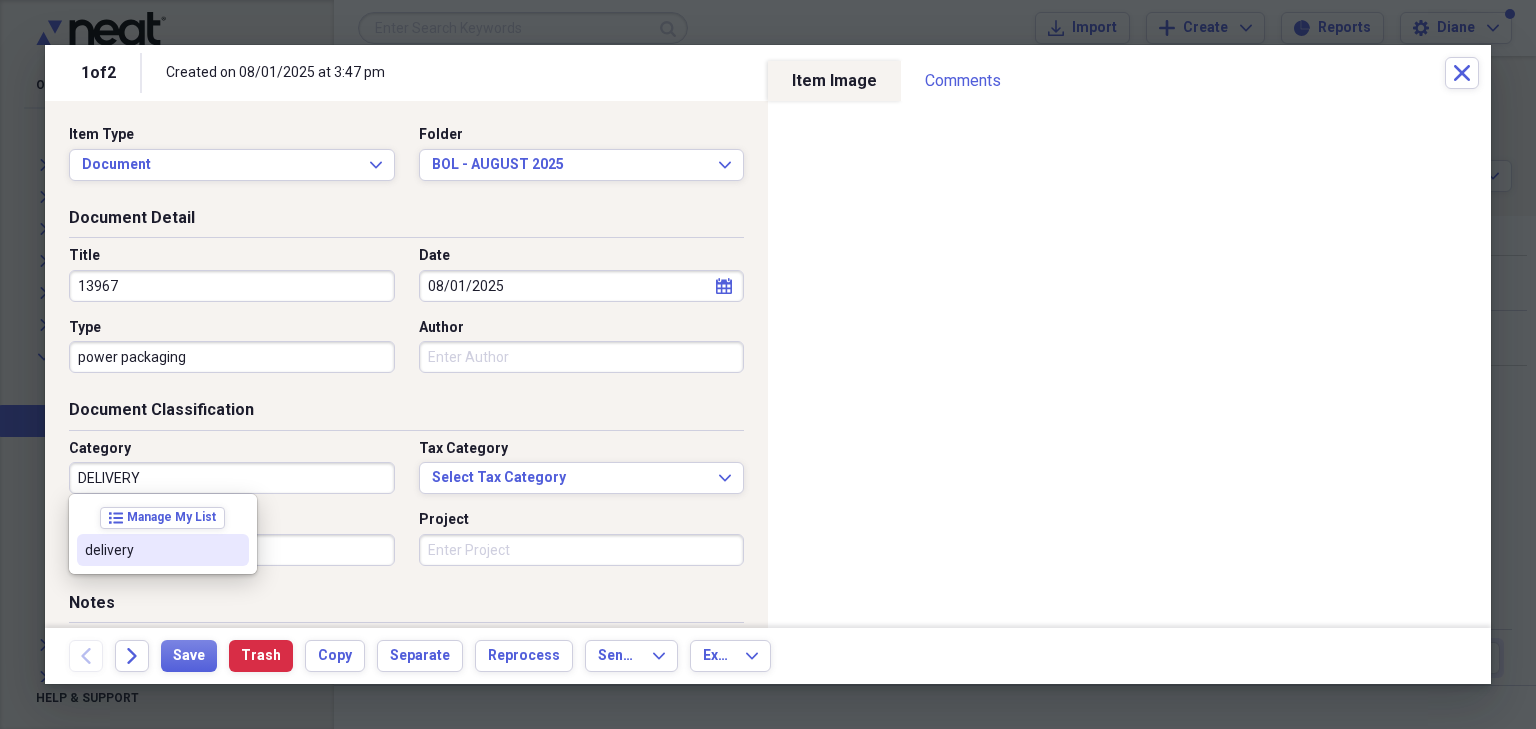 drag, startPoint x: 108, startPoint y: 540, endPoint x: 120, endPoint y: 547, distance: 13.892444 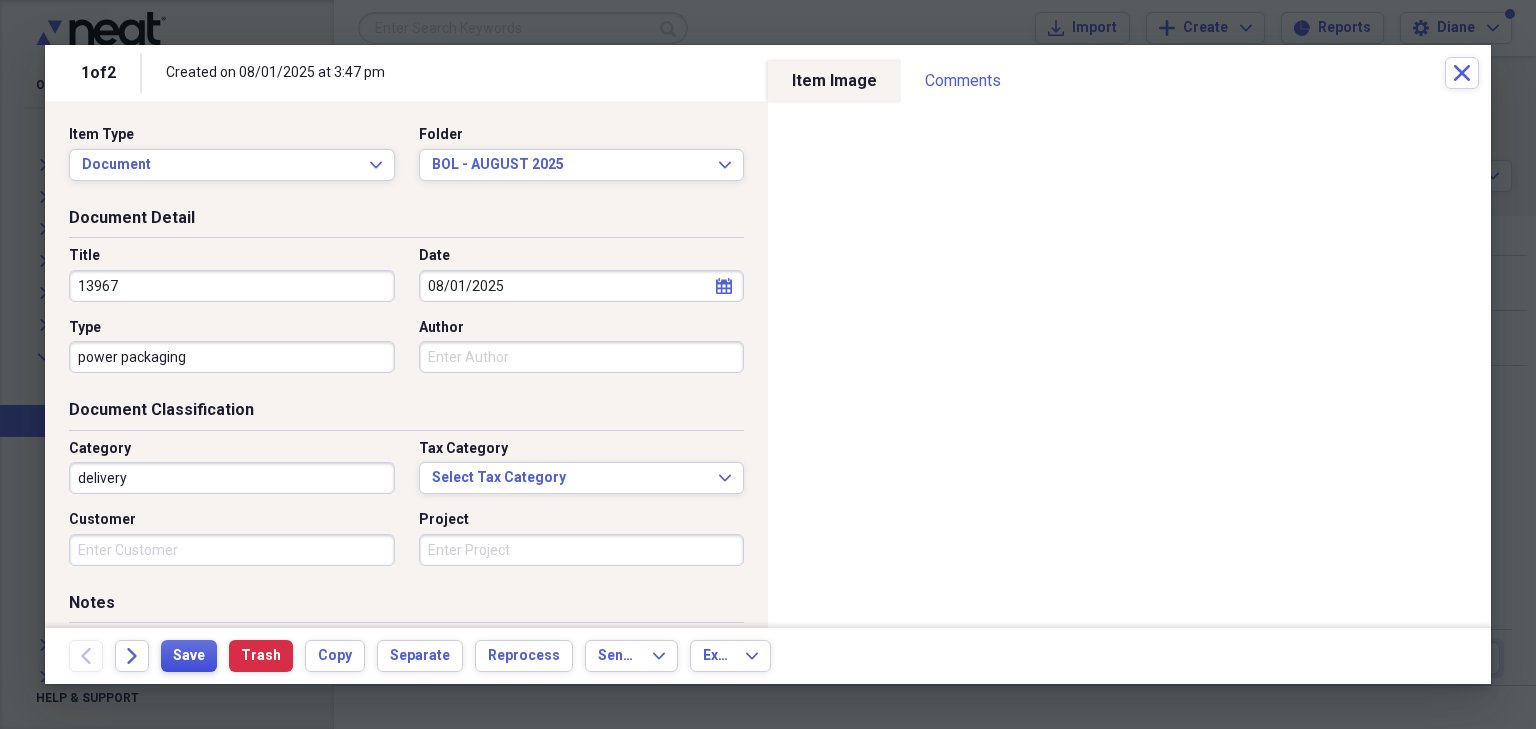 click on "Save" at bounding box center (189, 656) 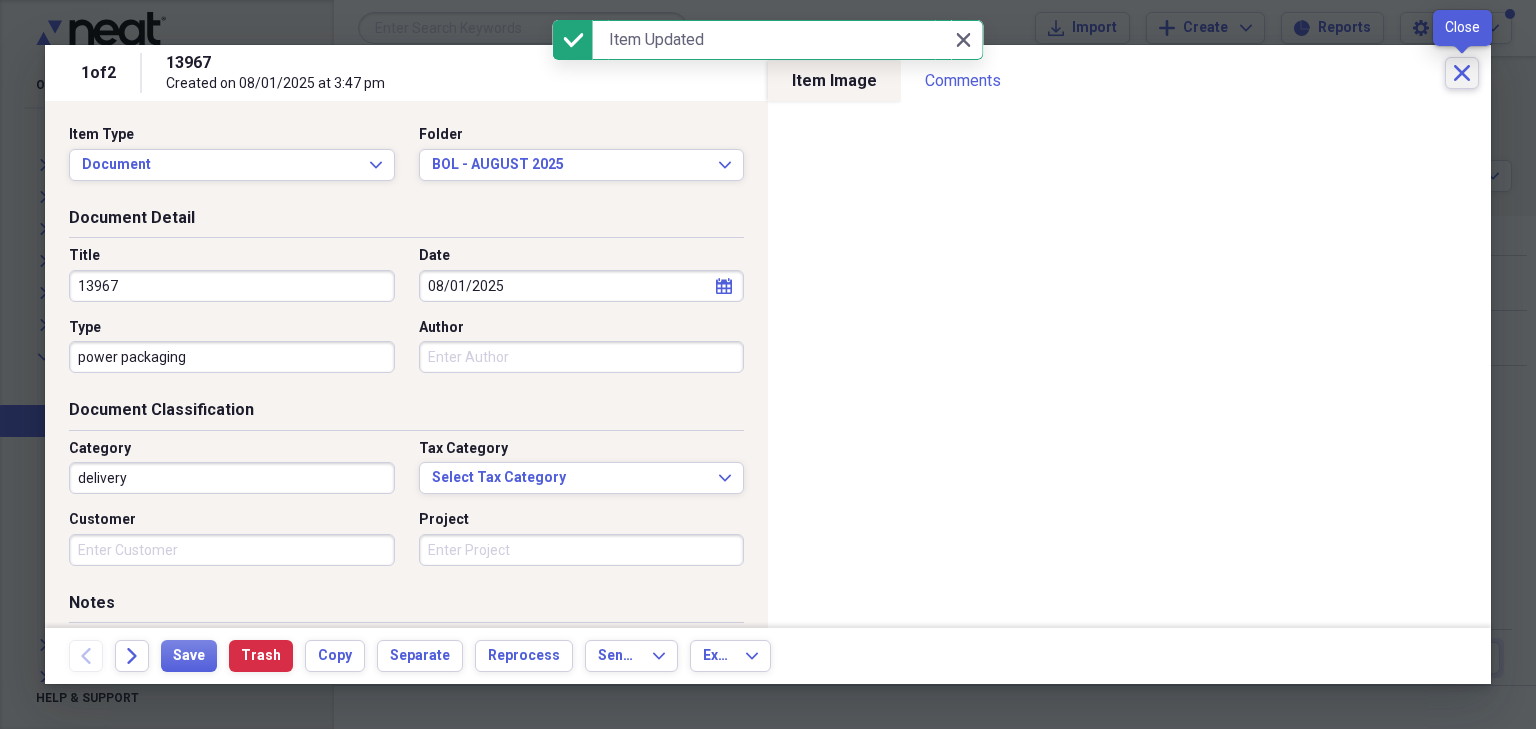 click on "Close" 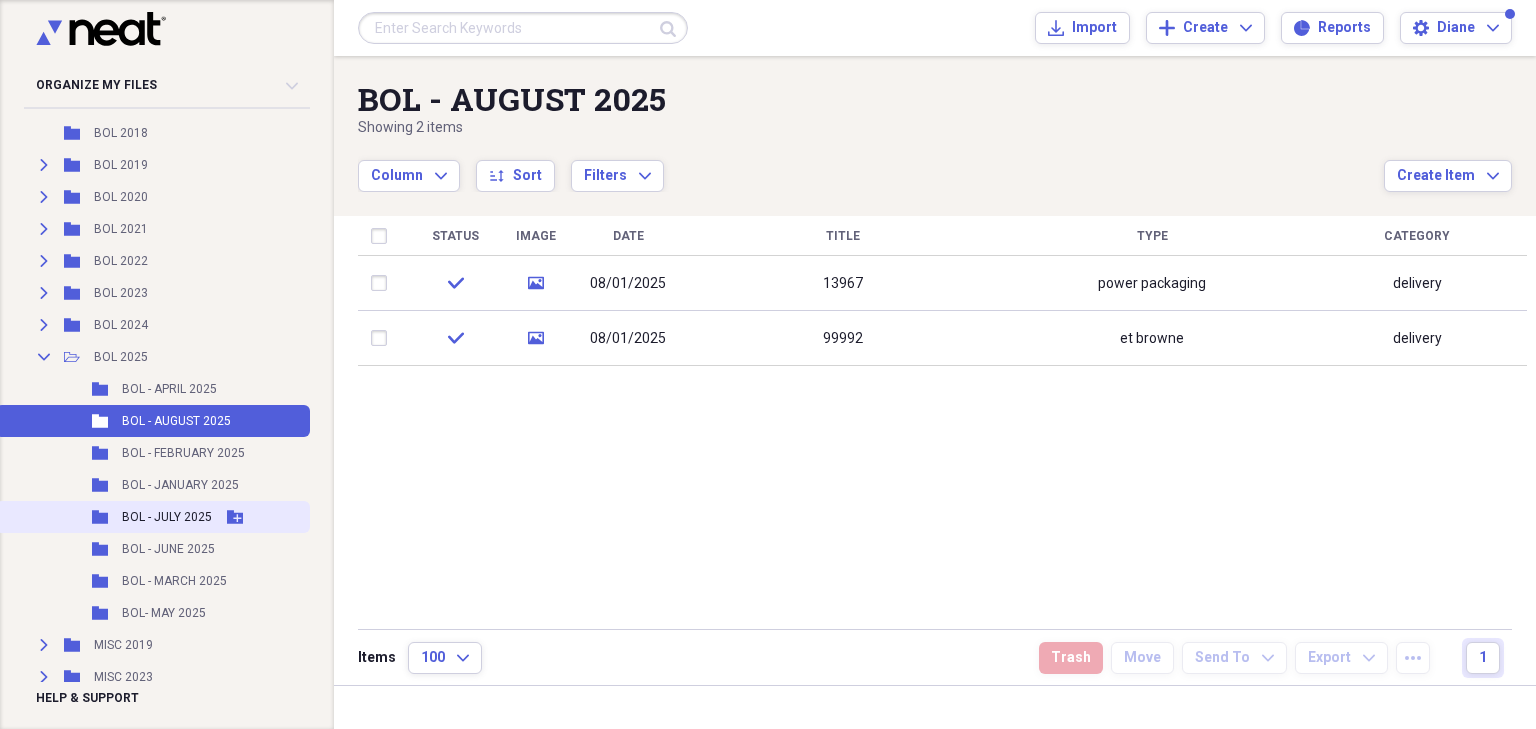 click on "BOL - JULY 2025" at bounding box center (167, 517) 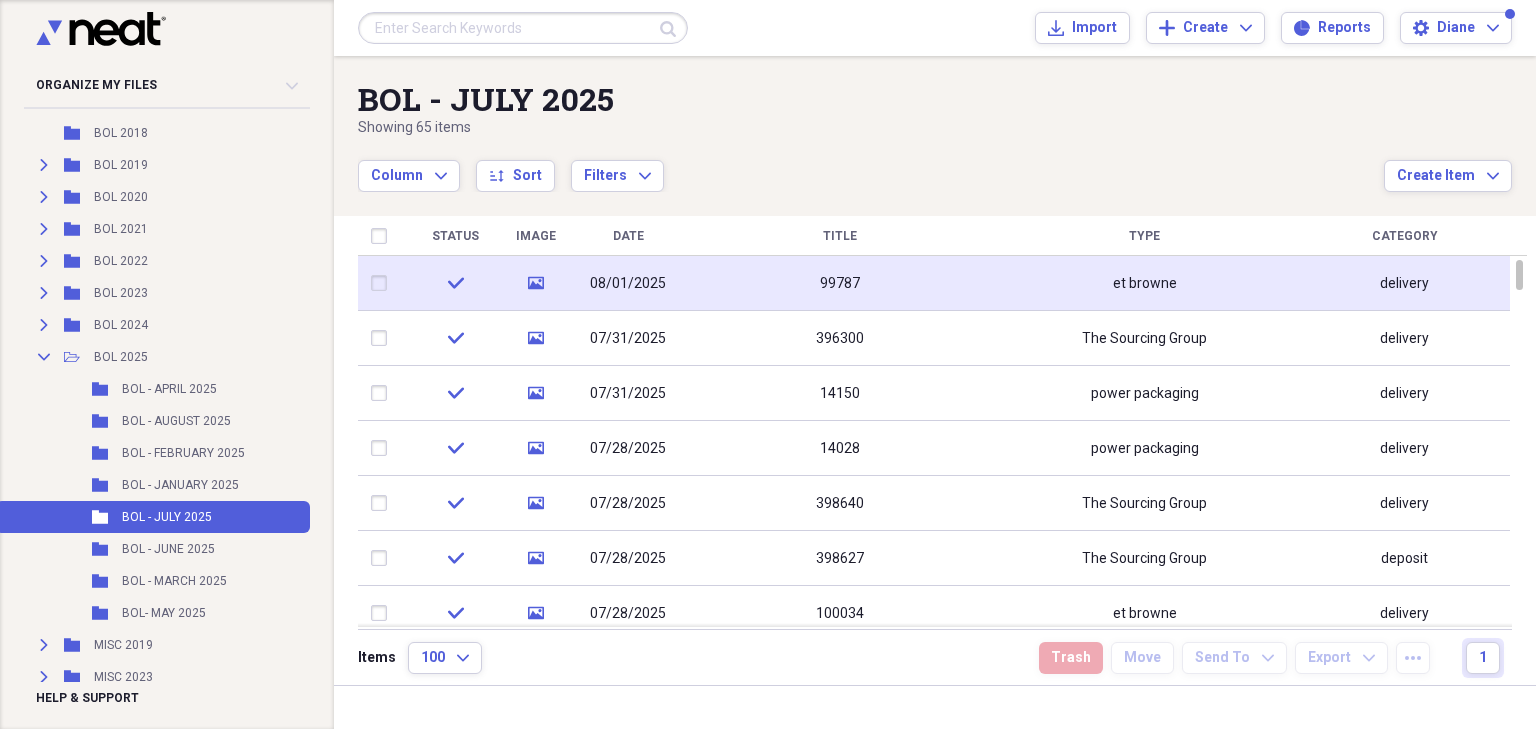 click on "99787" at bounding box center [840, 283] 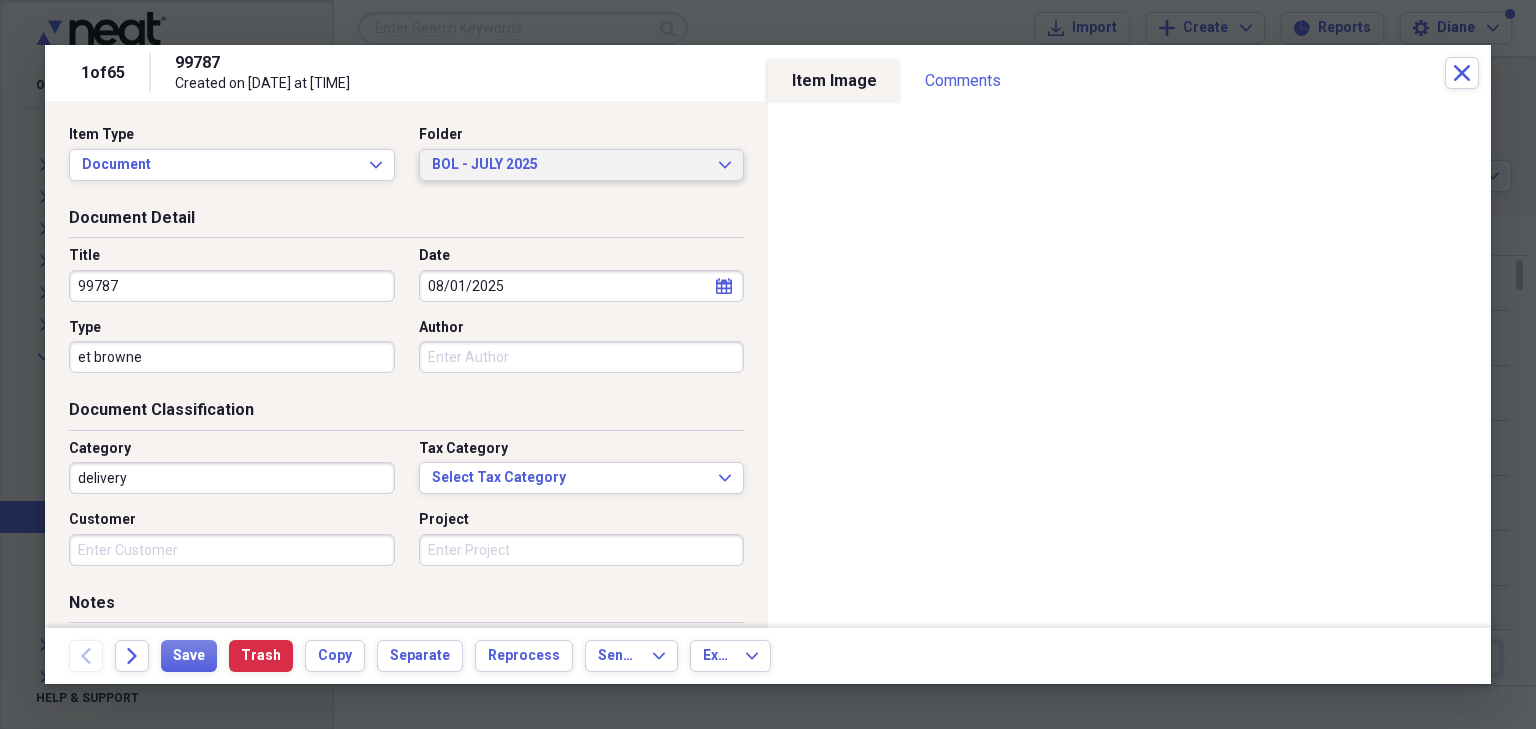 click on "Expand" 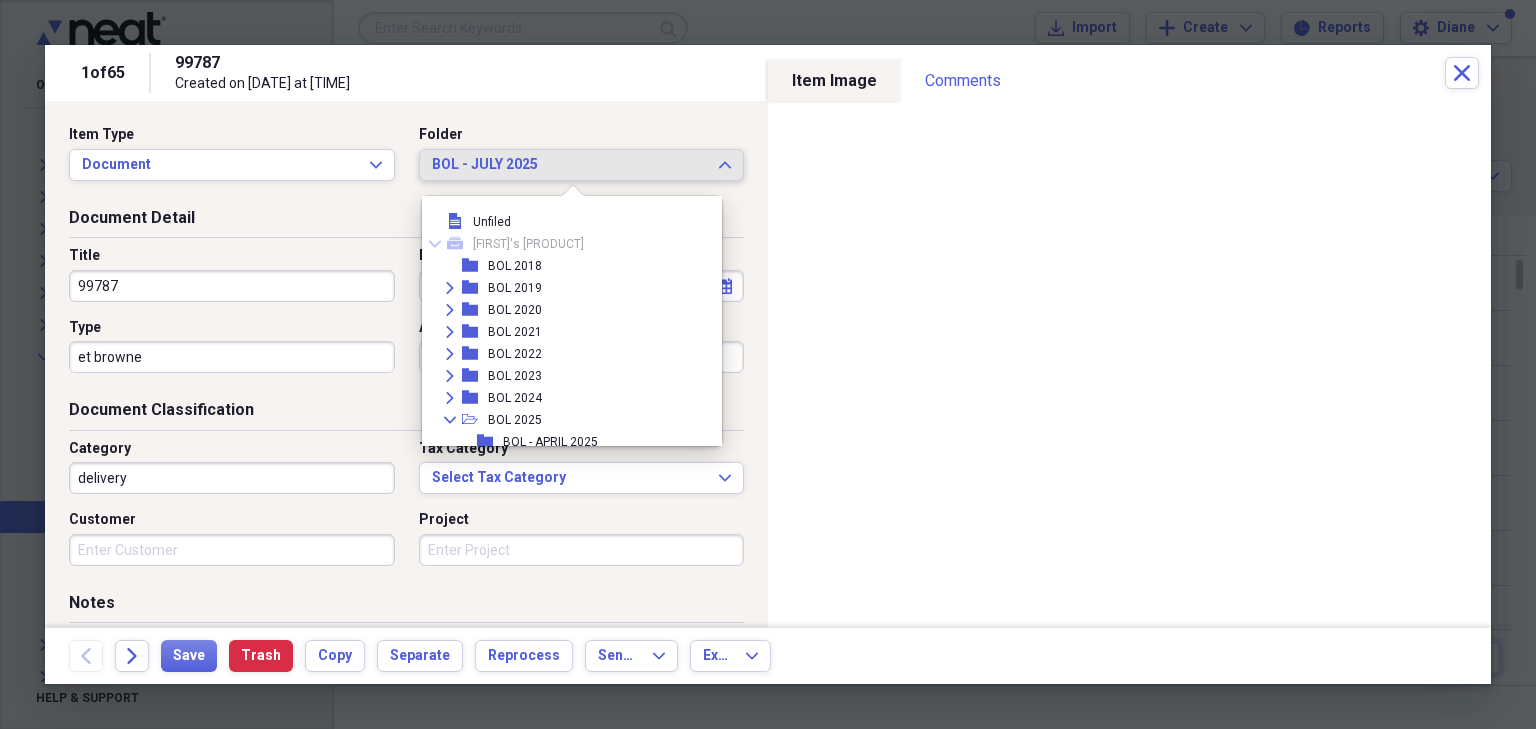 scroll, scrollTop: 208, scrollLeft: 0, axis: vertical 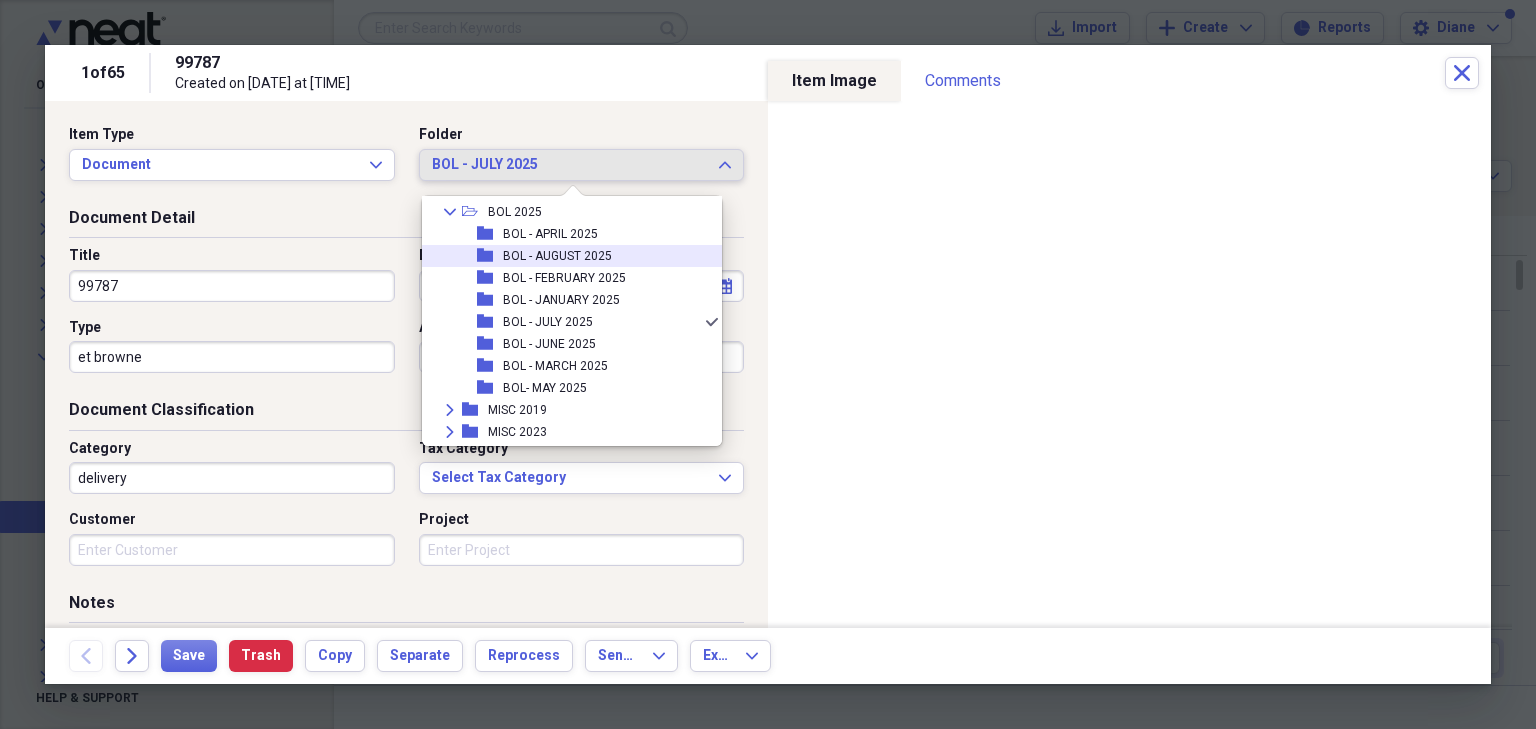click on "BOL - AUGUST 2025" at bounding box center [557, 256] 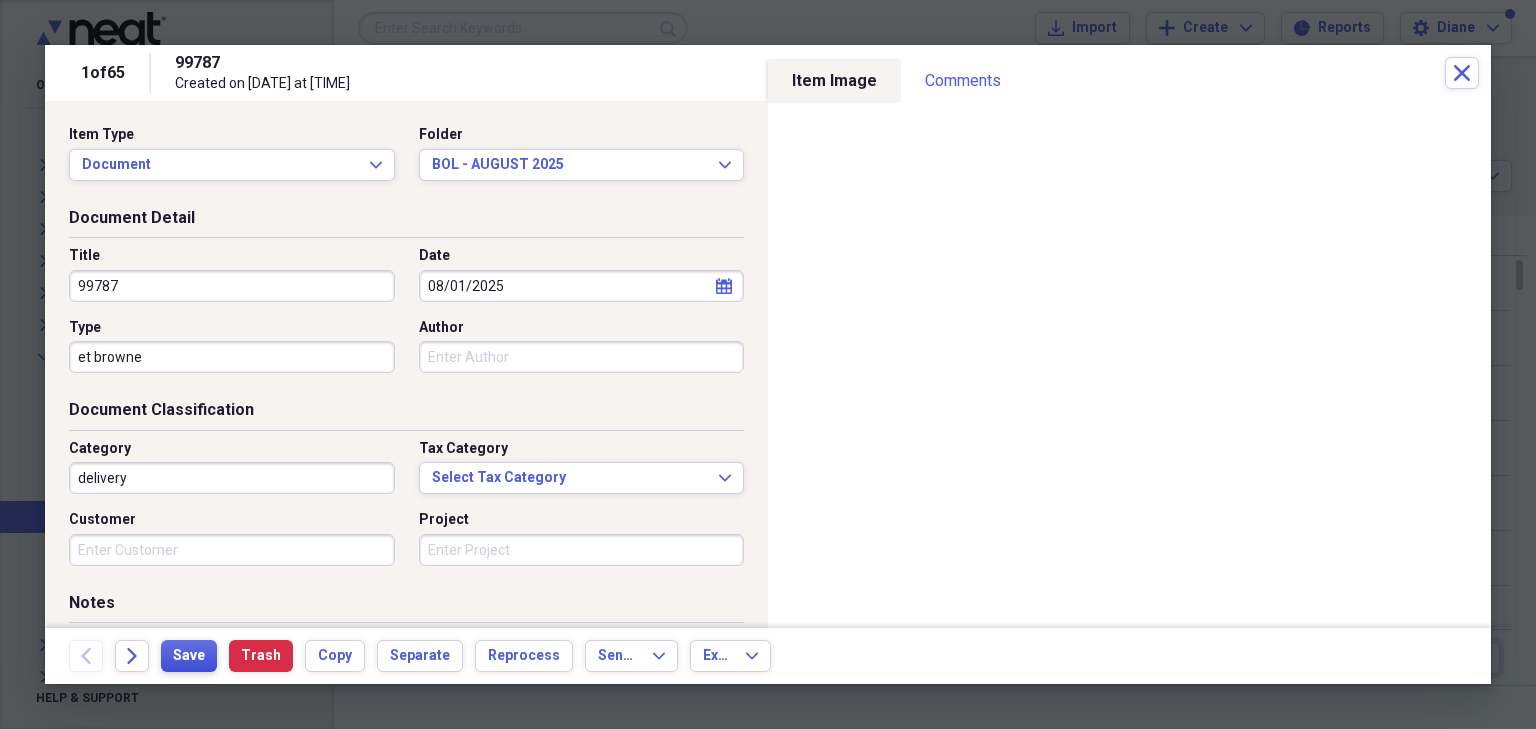 click on "Save" at bounding box center (189, 656) 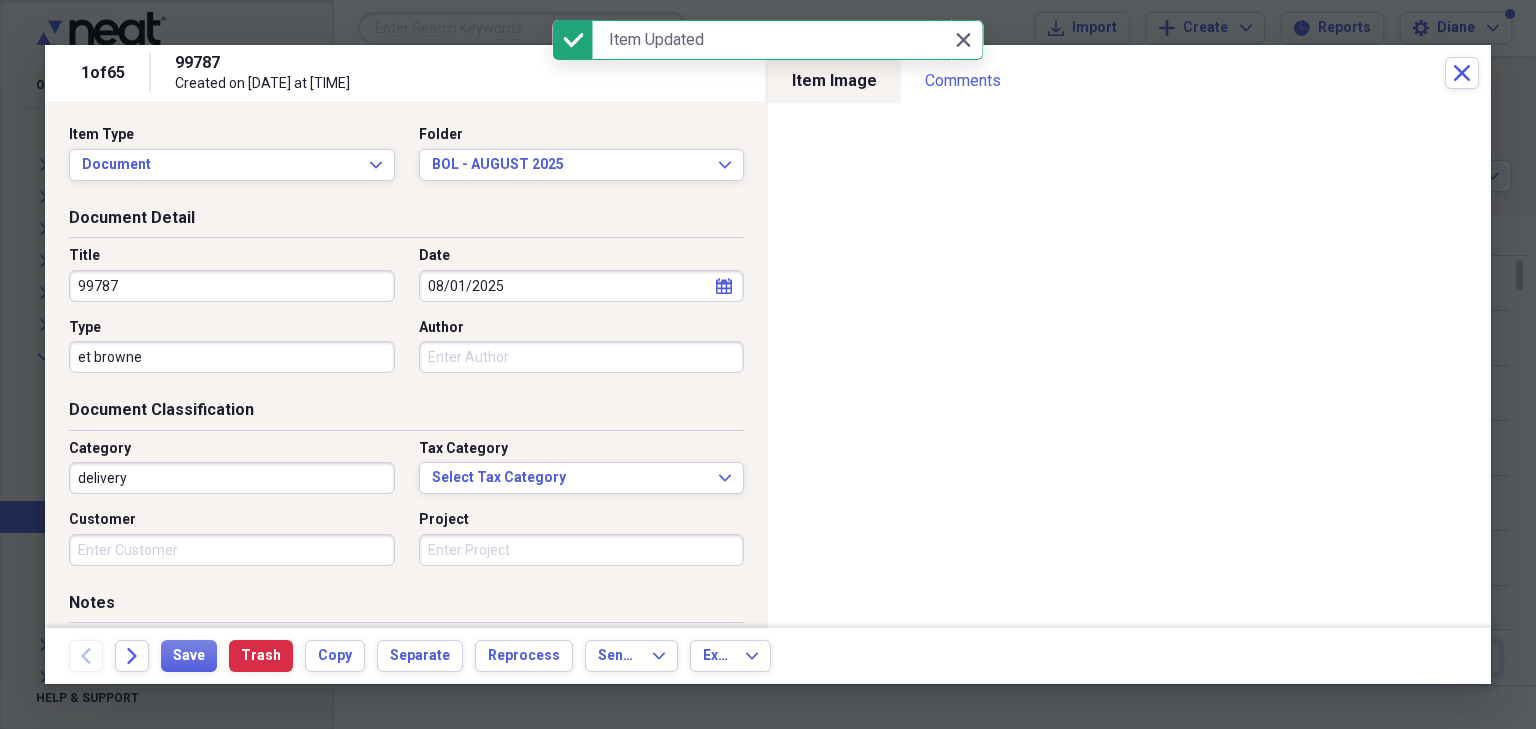 drag, startPoint x: 962, startPoint y: 38, endPoint x: 1535, endPoint y: 40, distance: 573.0035 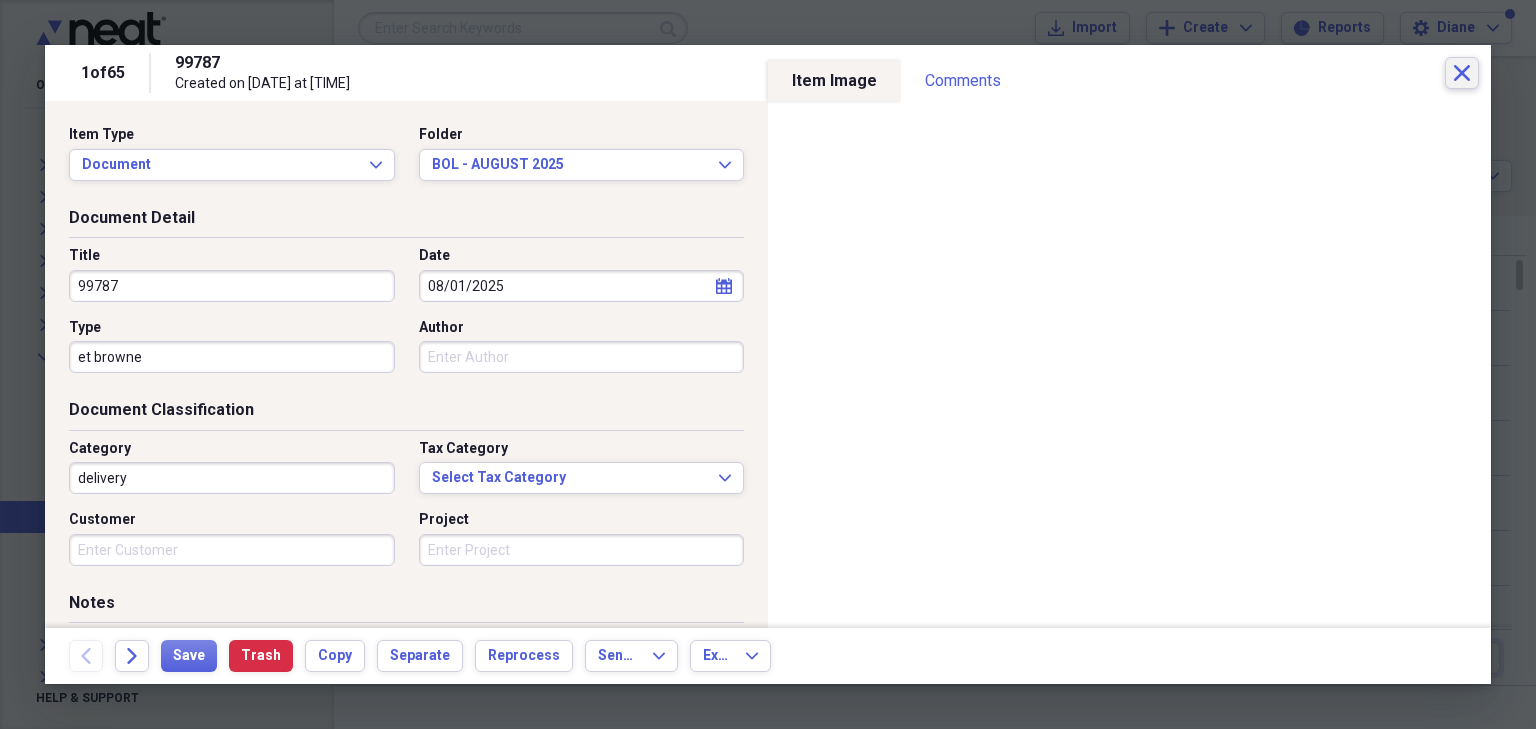 click 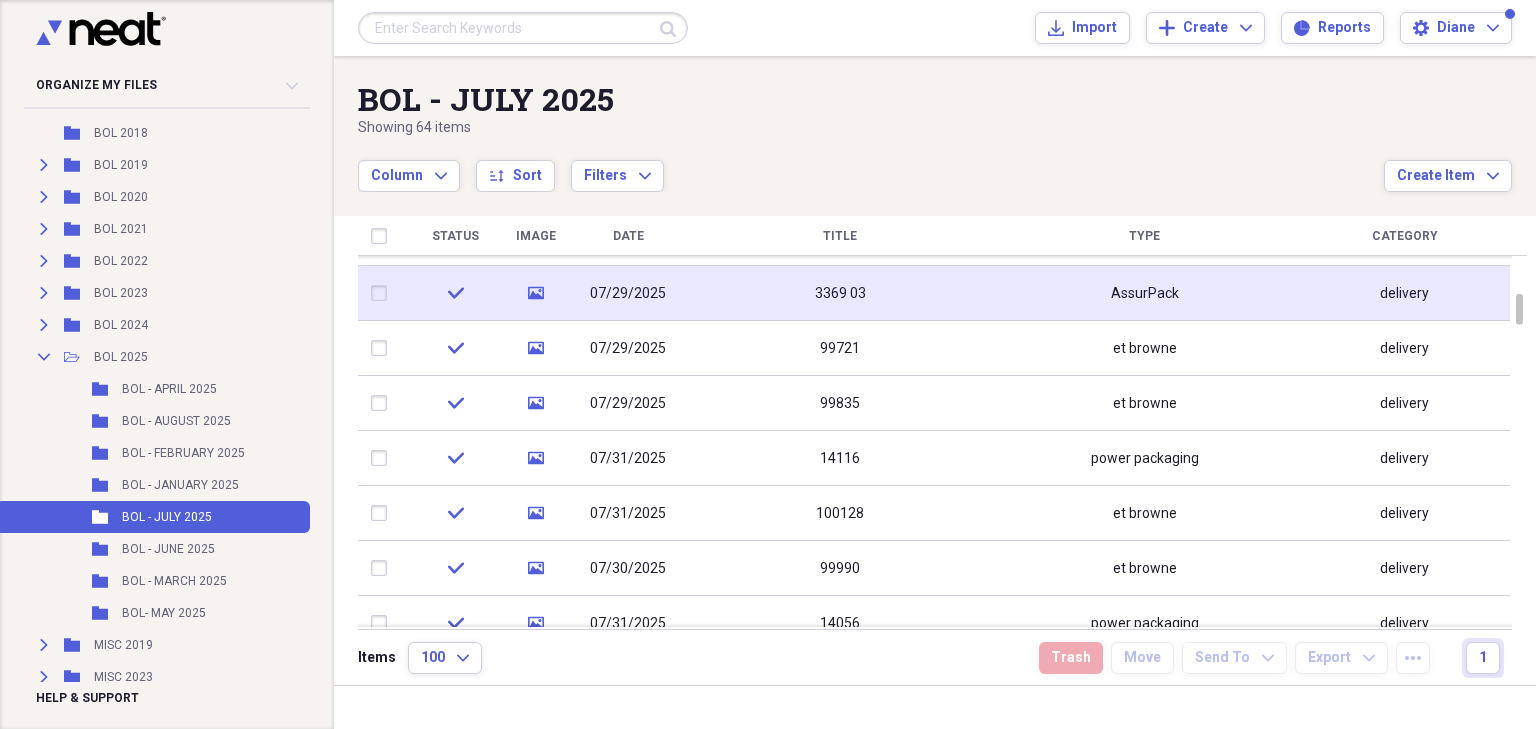 click on "3369 03" at bounding box center (840, 294) 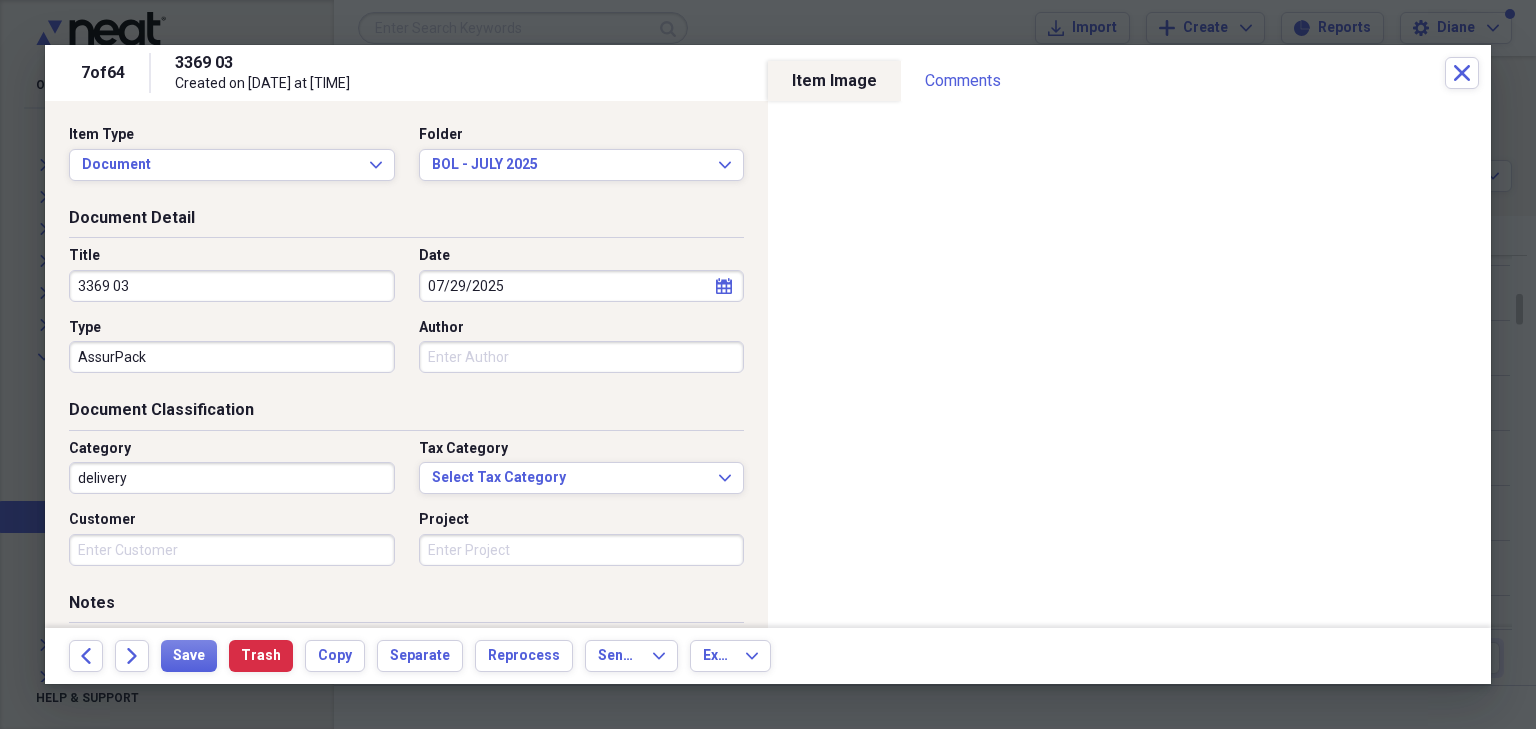 click on "3369 03" at bounding box center [232, 286] 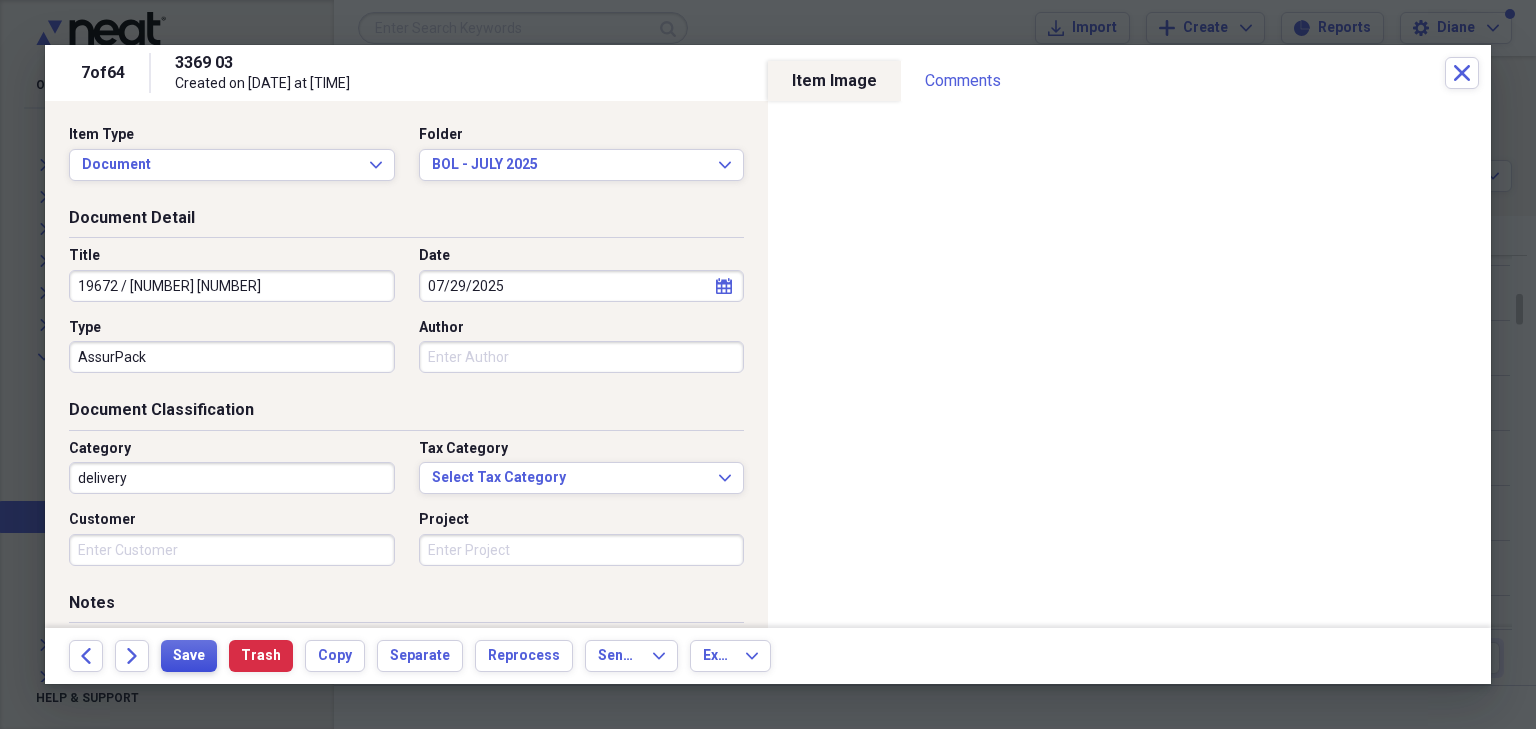 type on "19672 / [NUMBER] [NUMBER]" 